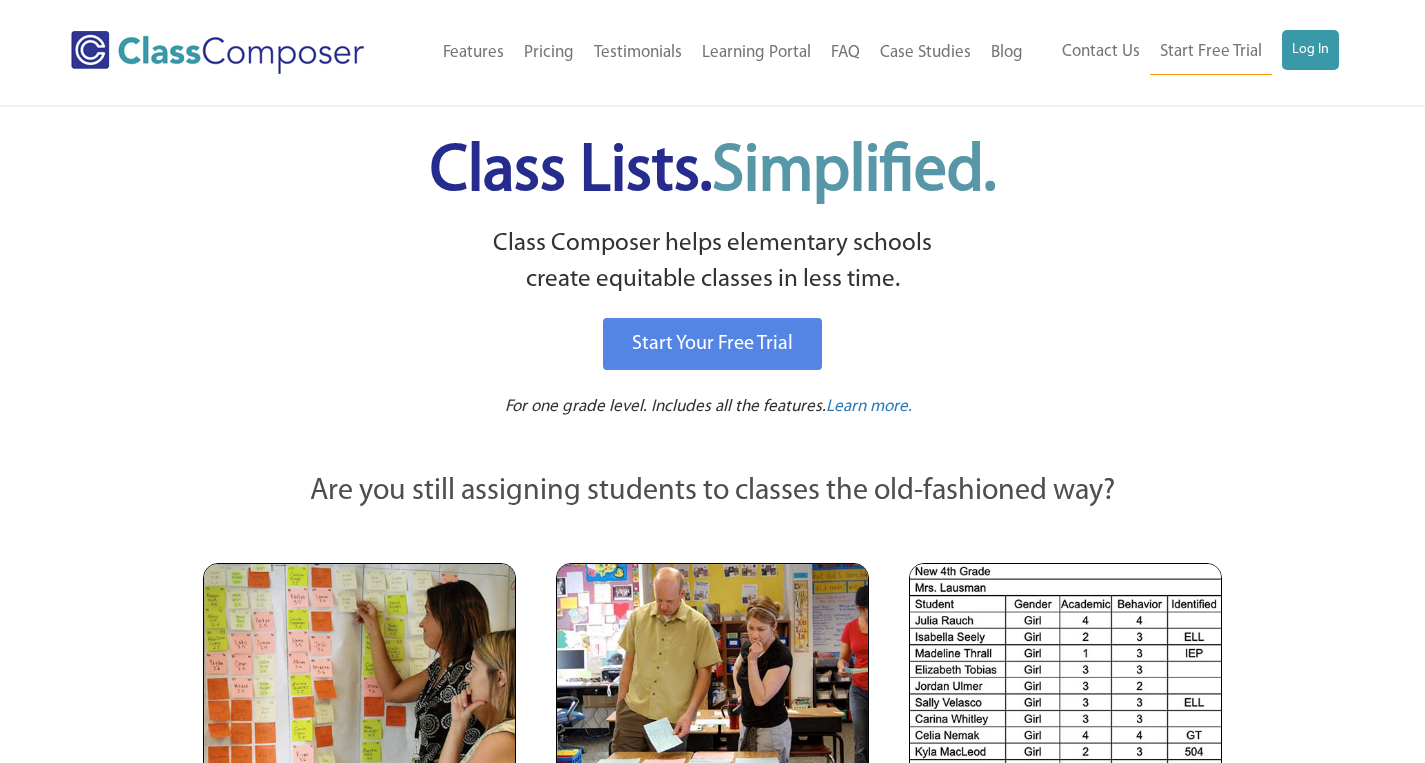 scroll, scrollTop: 0, scrollLeft: 0, axis: both 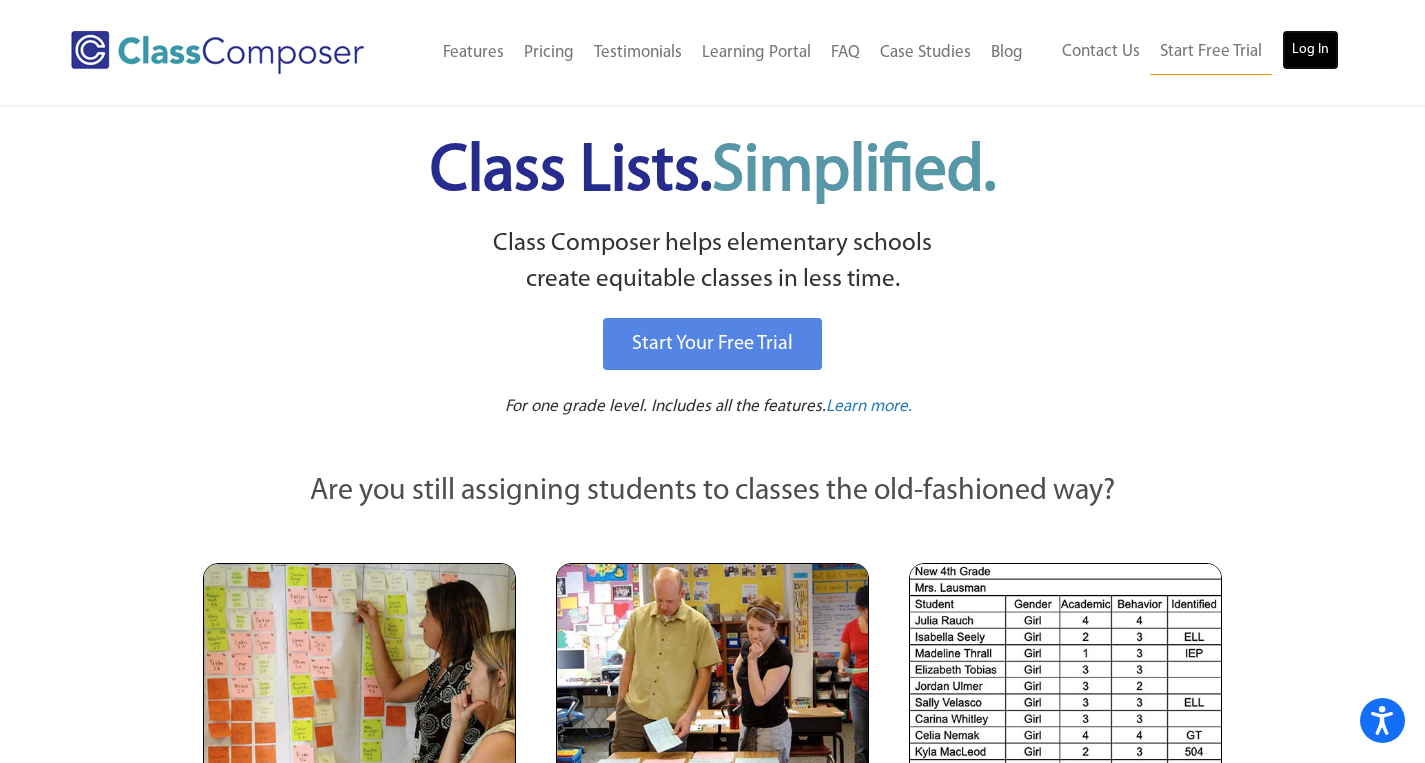 click on "Log In" at bounding box center [1310, 50] 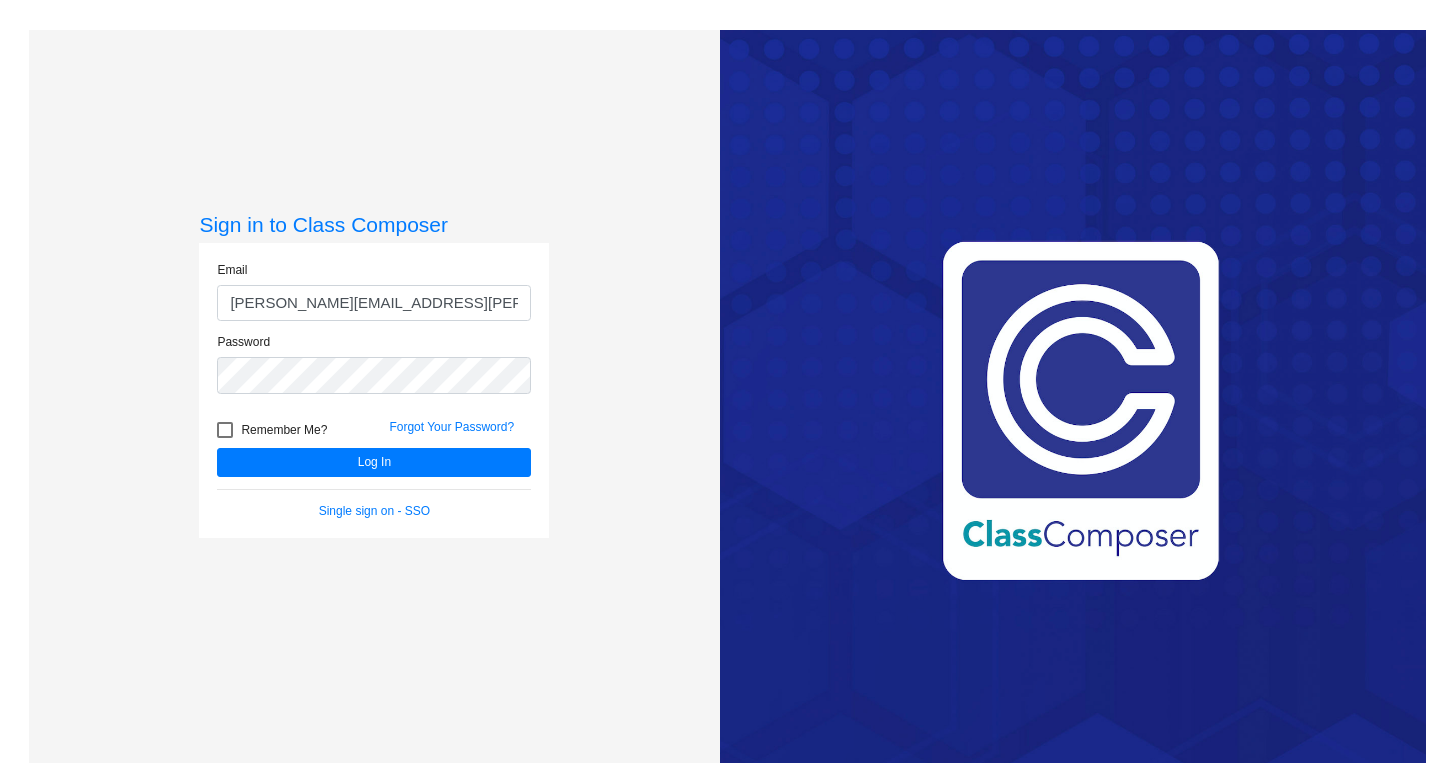 scroll, scrollTop: 0, scrollLeft: 0, axis: both 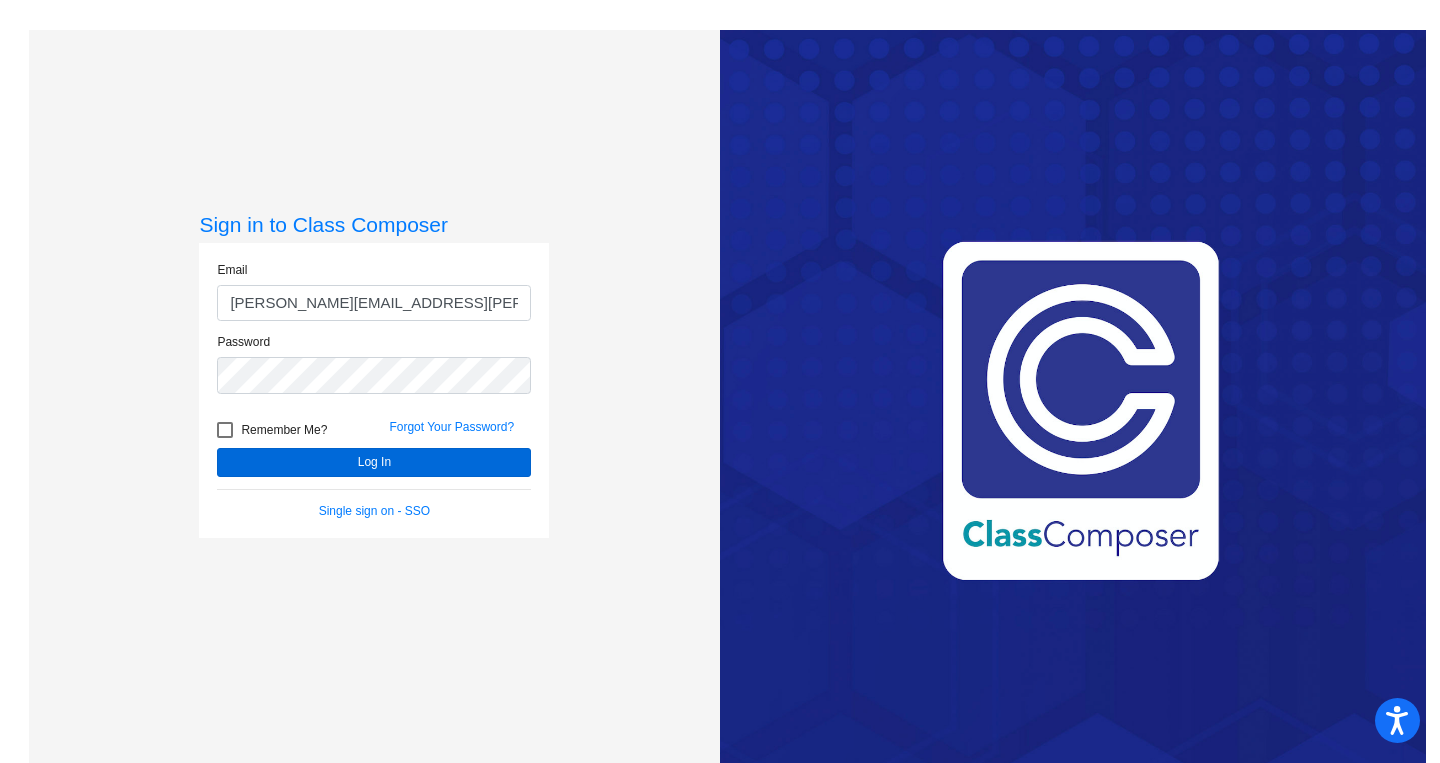 type on "[PERSON_NAME][EMAIL_ADDRESS][PERSON_NAME][DOMAIN_NAME]" 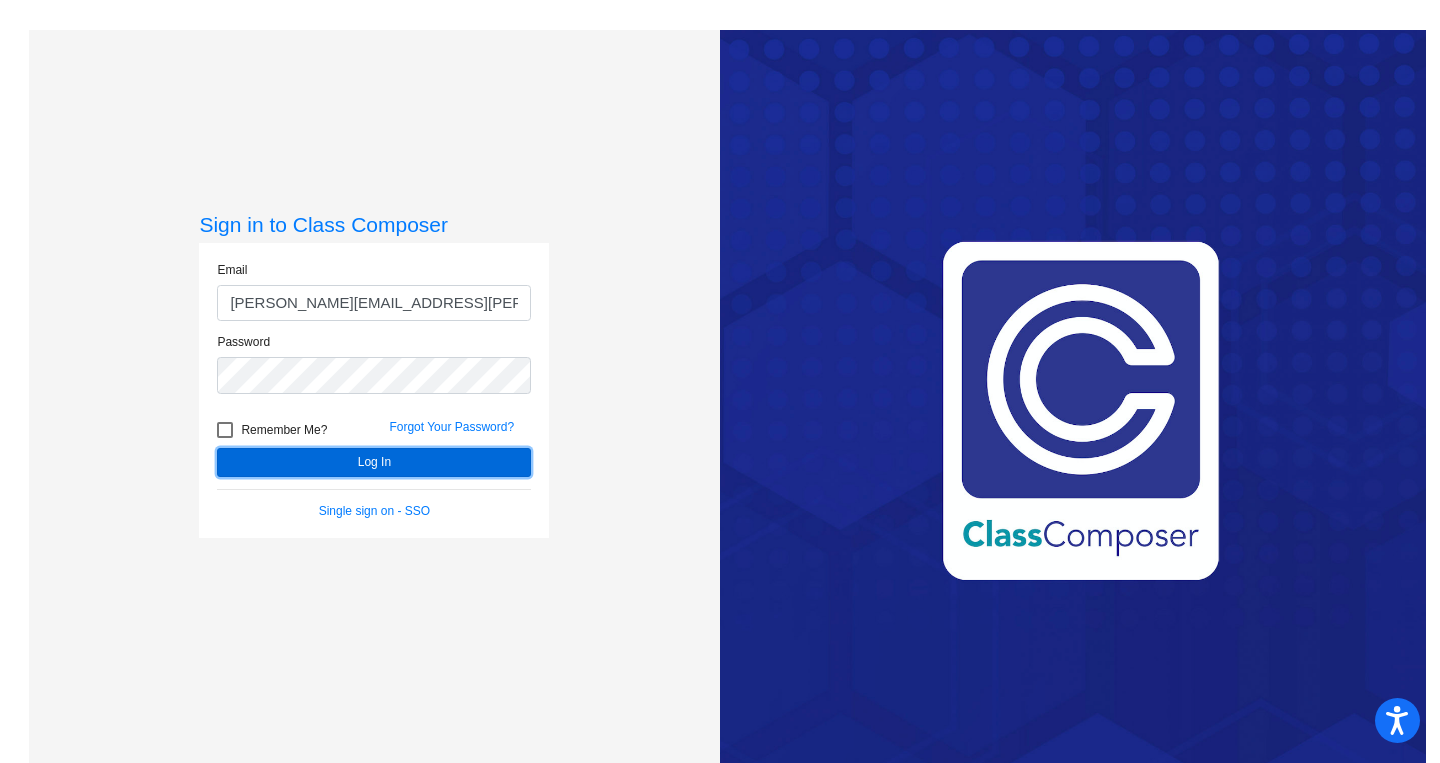 click on "Log In" 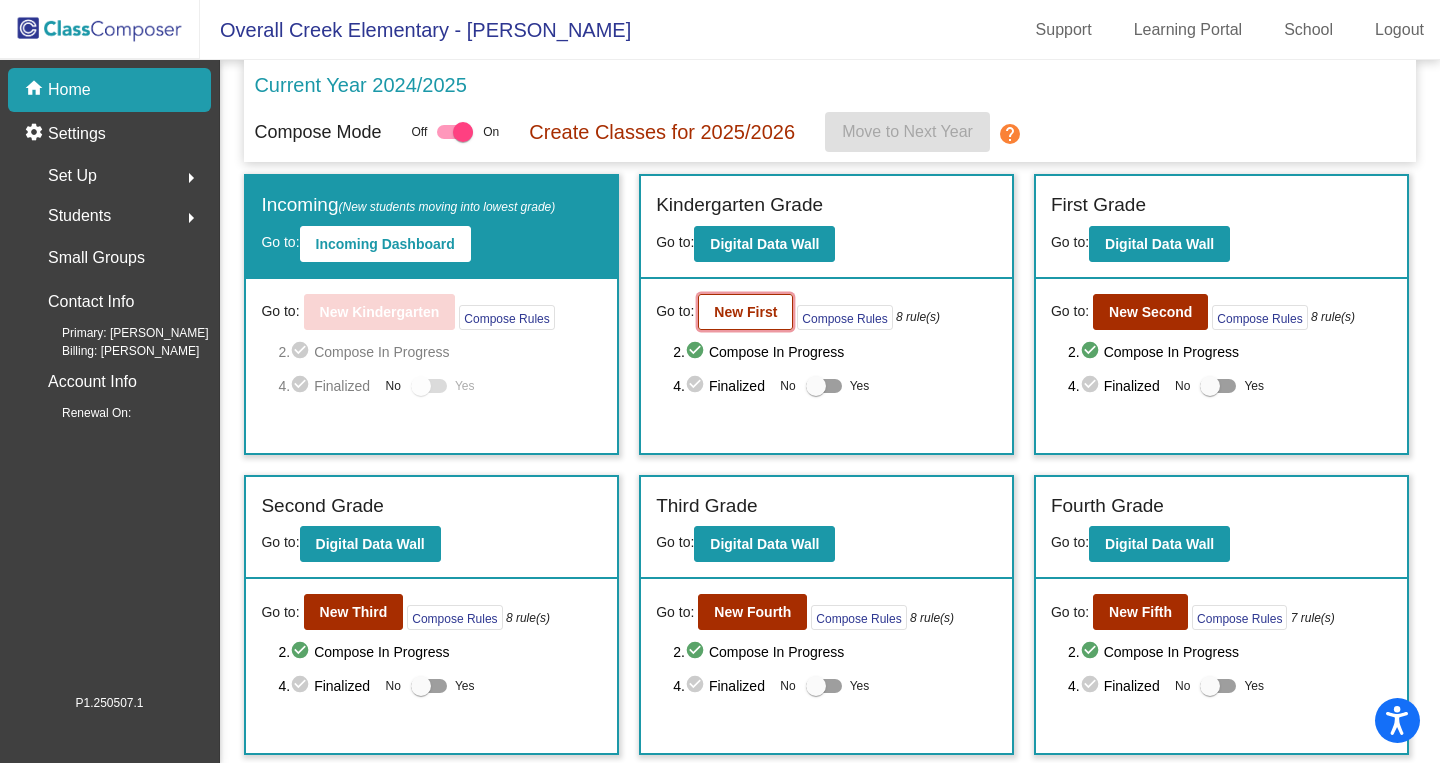 click on "New First" 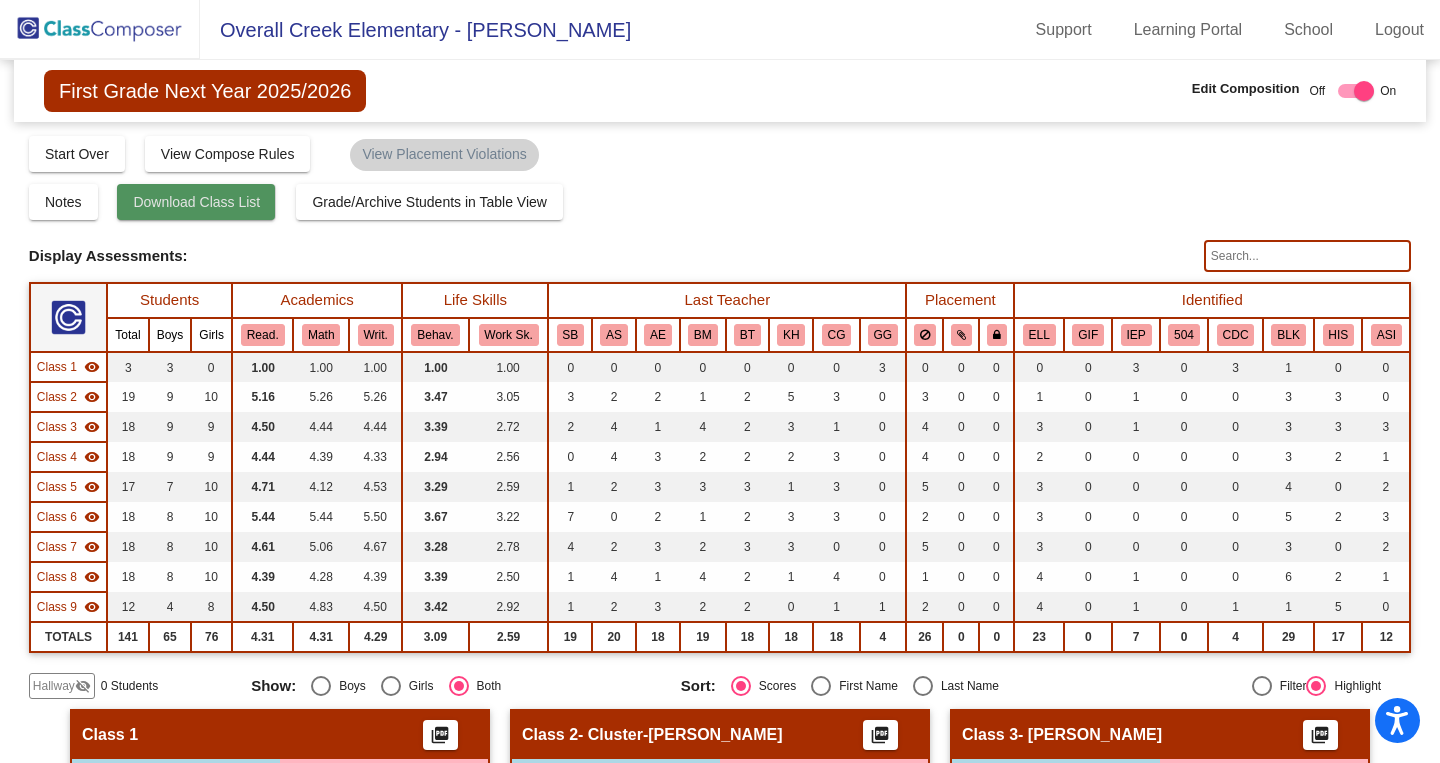 click on "Download Class List" 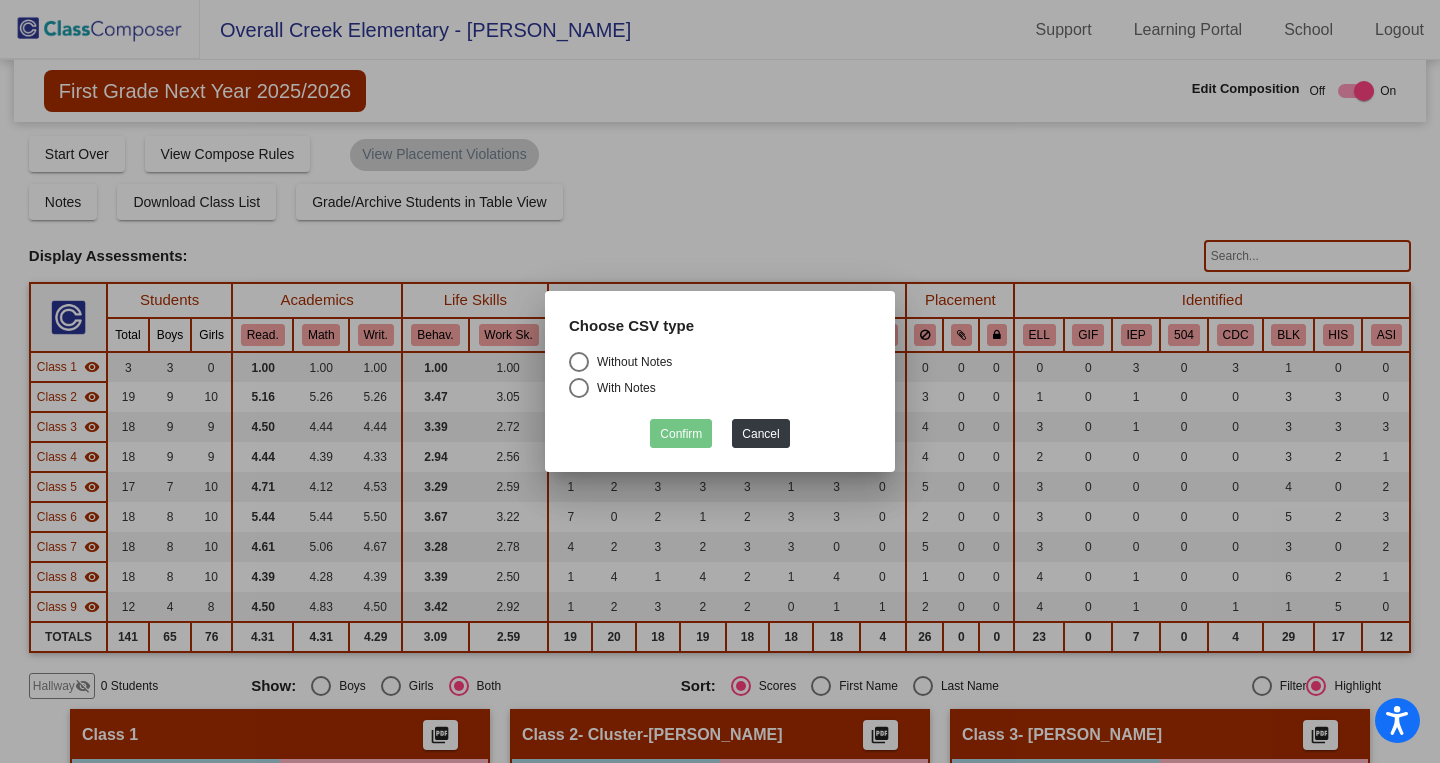 click on "Without Notes" at bounding box center [630, 362] 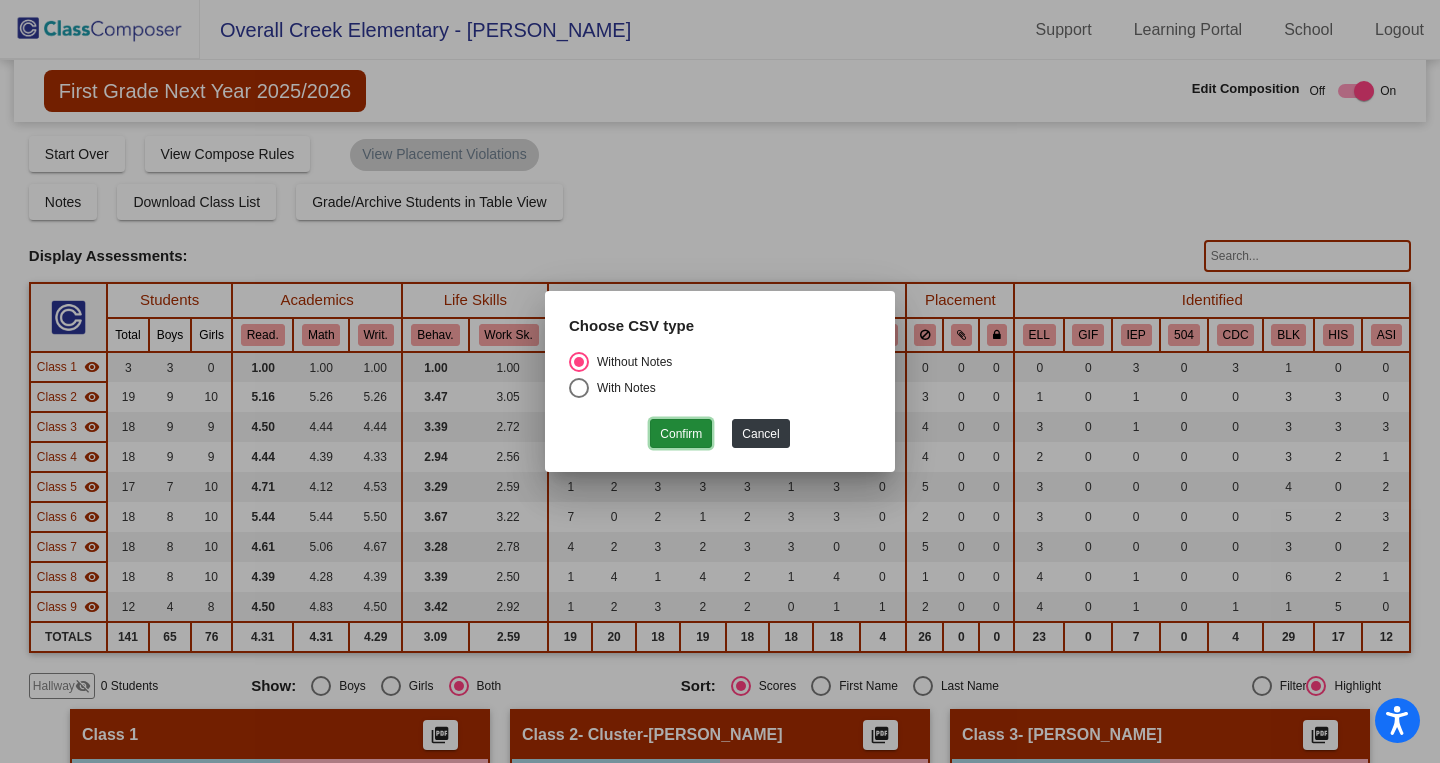 click on "Confirm" at bounding box center (681, 433) 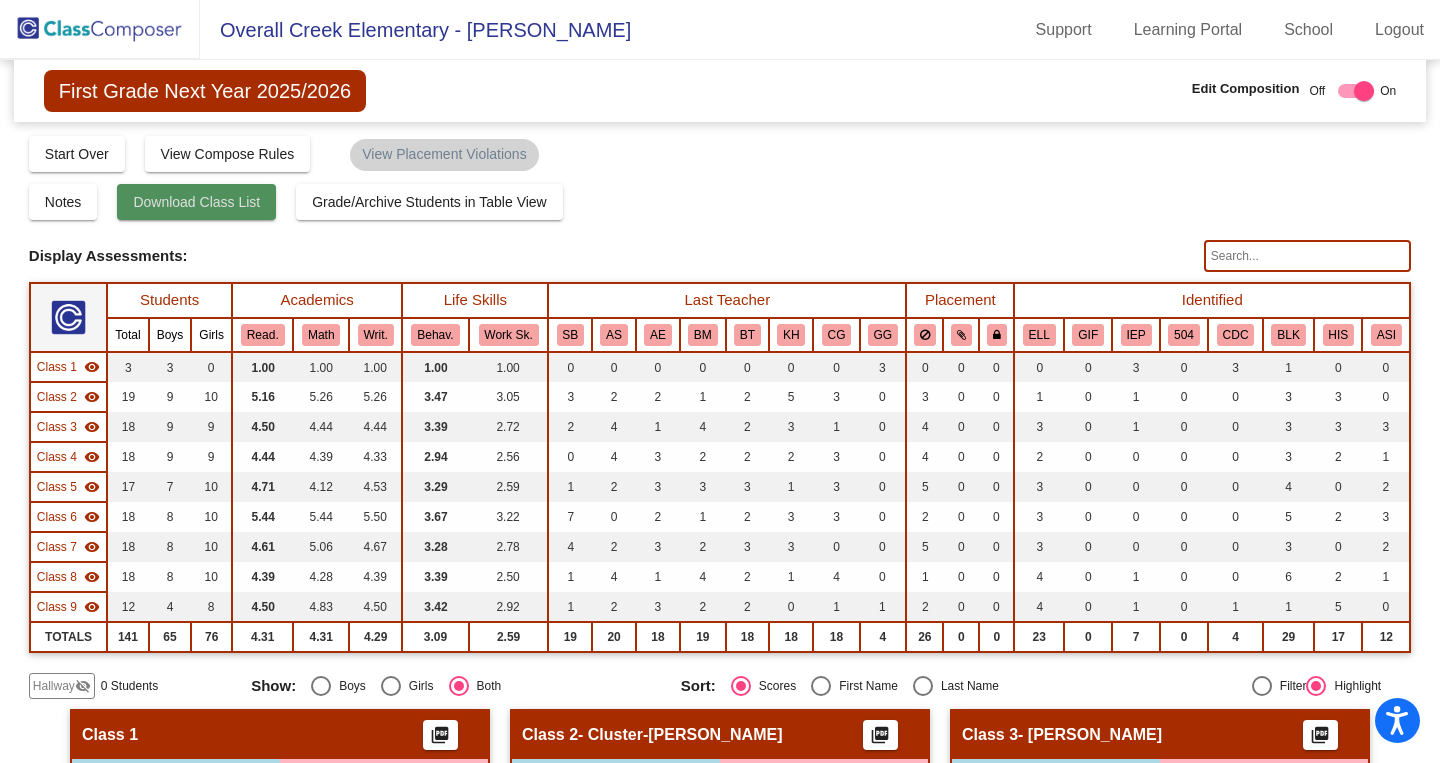 click on "Download Class List" 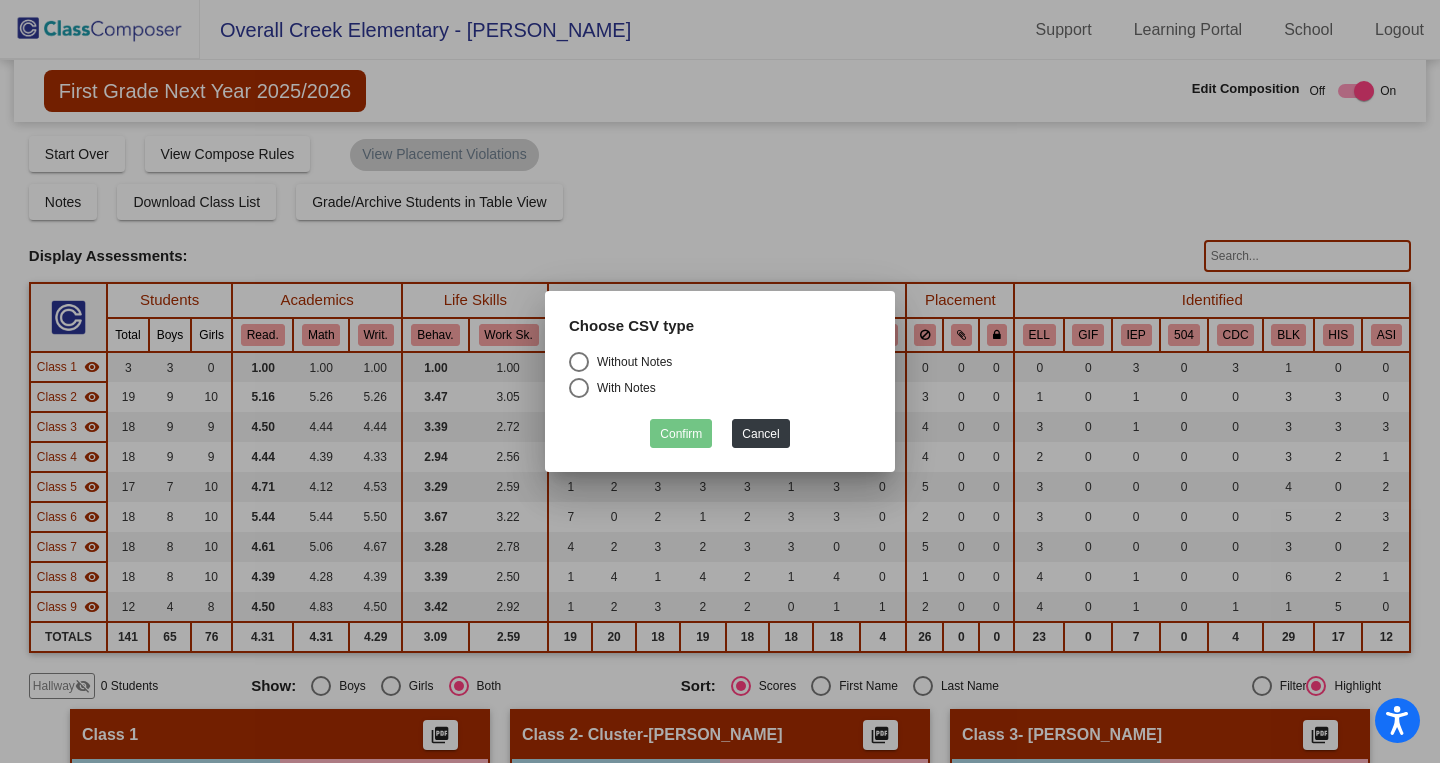 click on "Choose CSV type" at bounding box center (720, 334) 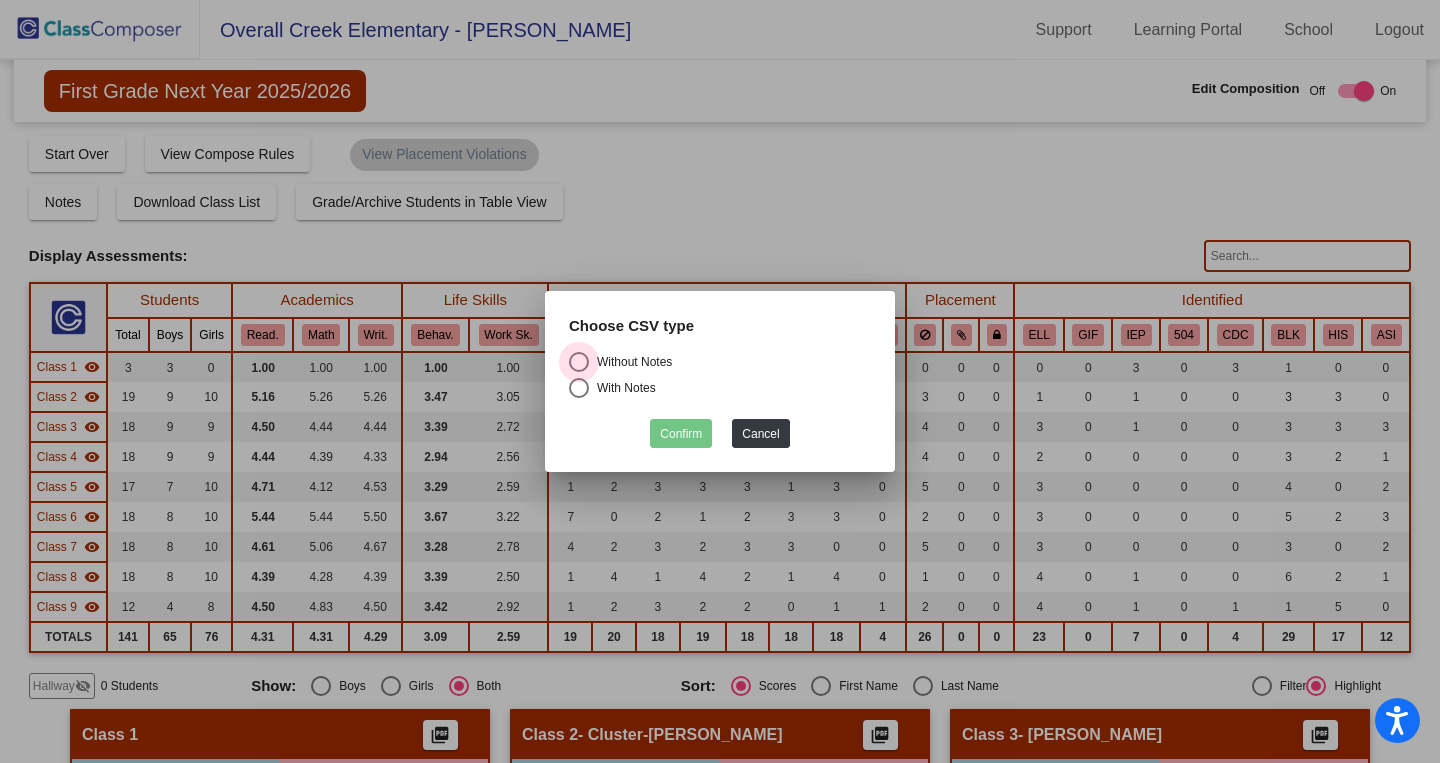click at bounding box center (579, 362) 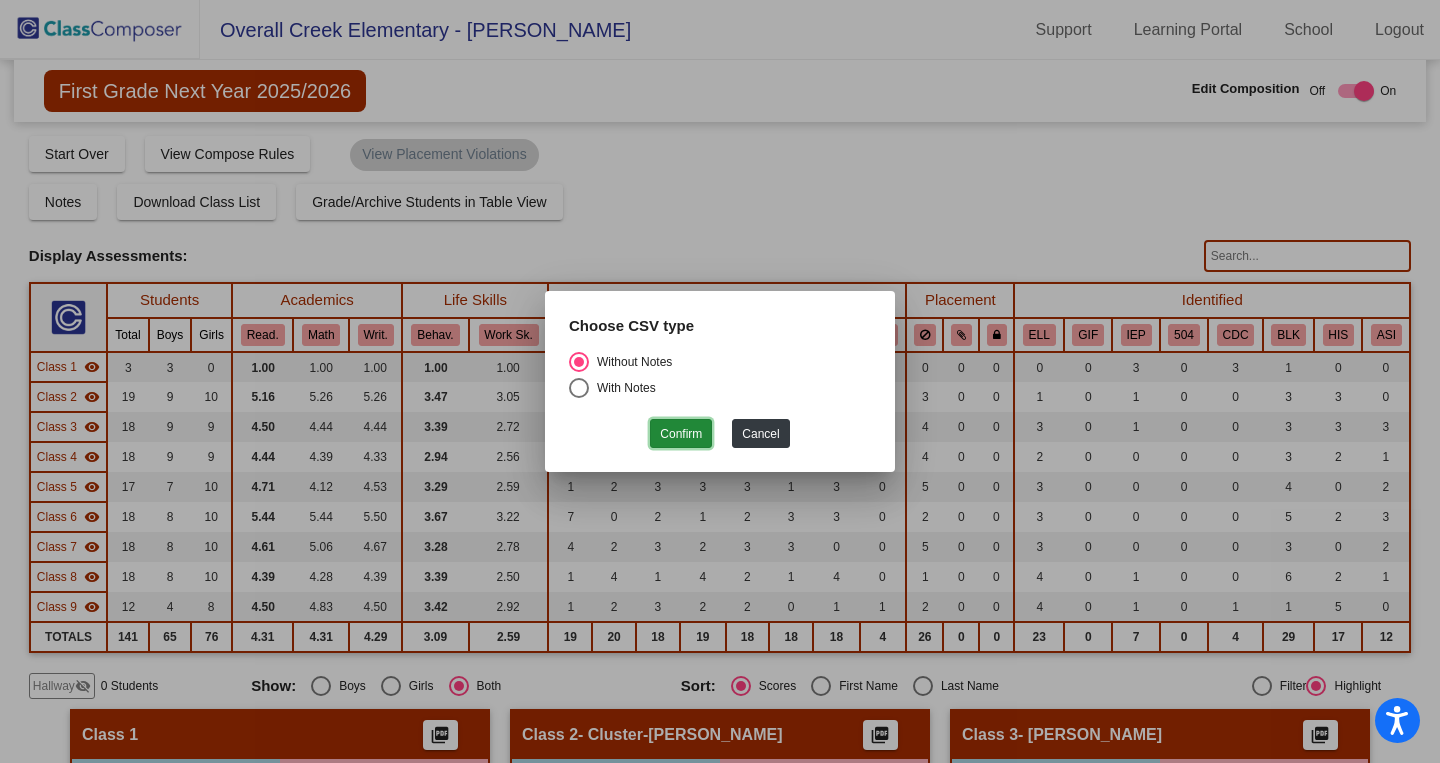click on "Confirm" at bounding box center [681, 433] 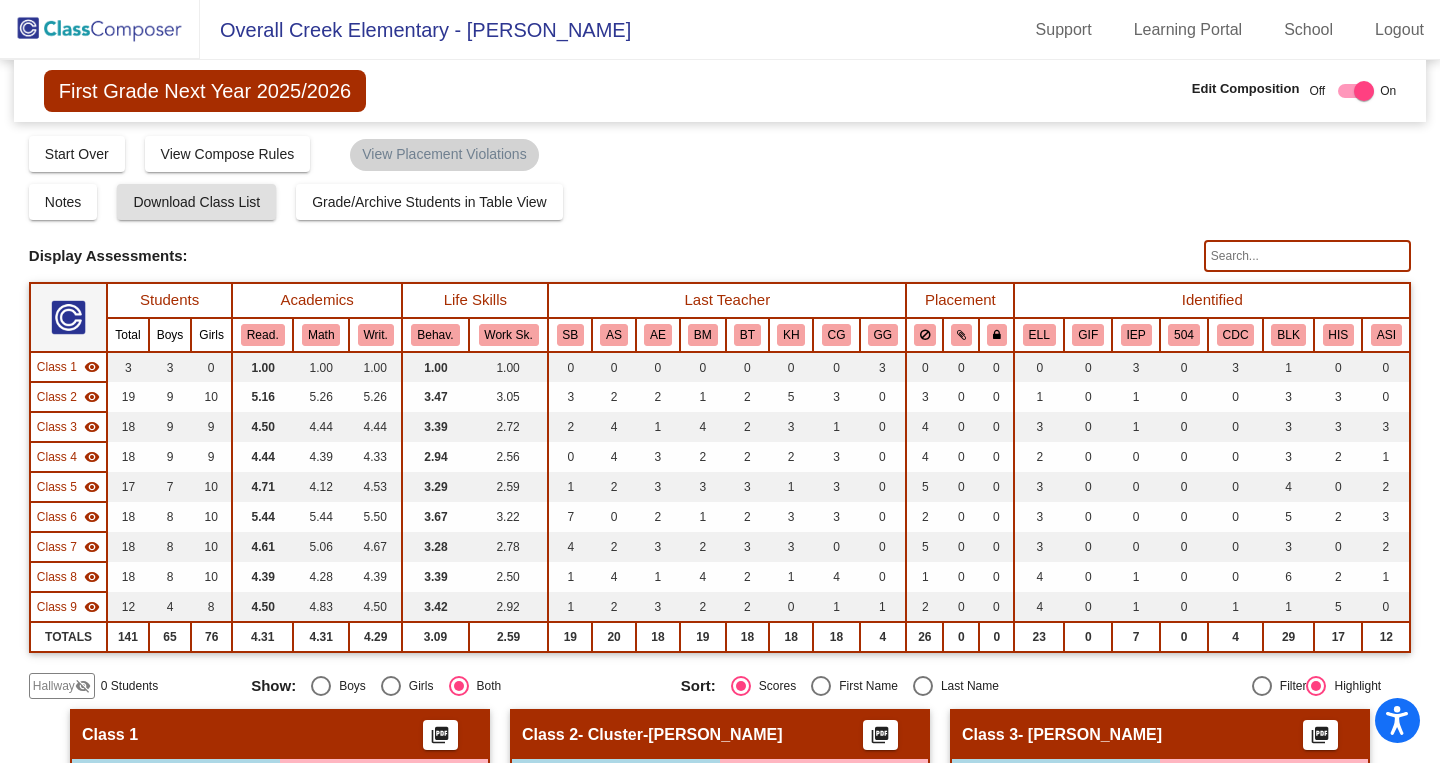 click on "Display Scores for Years:   2023 - 2024   2024 - 2025  Grade/Archive Students in Table View   Download   New Small Group   Saved Small Group   Compose   Start Over   Submit Classes  Compose has been submitted  Check for Incomplete Scores  View Compose Rules   View Placement Violations  Notes   Download Class List   Import Students   Grade/Archive Students in Table View   New Small Group   Saved Small Group  Display Scores for Years:   2023 - 2024   2024 - 2025 Display Assessments: Students Academics Life Skills  Last Teacher  Placement  Identified  Total Boys Girls  Read.   Math   Writ.   Behav.   Work Sk.   SB   AS   AE   BM   BT   KH   CG   GG   ELL   GIF   IEP   504   CDC   BLK   HIS   ASI  Hallway  visibility_off  0 0 0                 0   0   0   0   0   0   0   0   0   0   0   0   0   0   0   0   0   0   0  Class 1  visibility  3 3 0  1.00   1.00   1.00   1.00   1.00   0   0   0   0   0   0   0   3   0   0   0   0   0   3   0   3   1   0   0  Class 2  visibility  19 9 10  5.16   5.26   5.26   3  9" 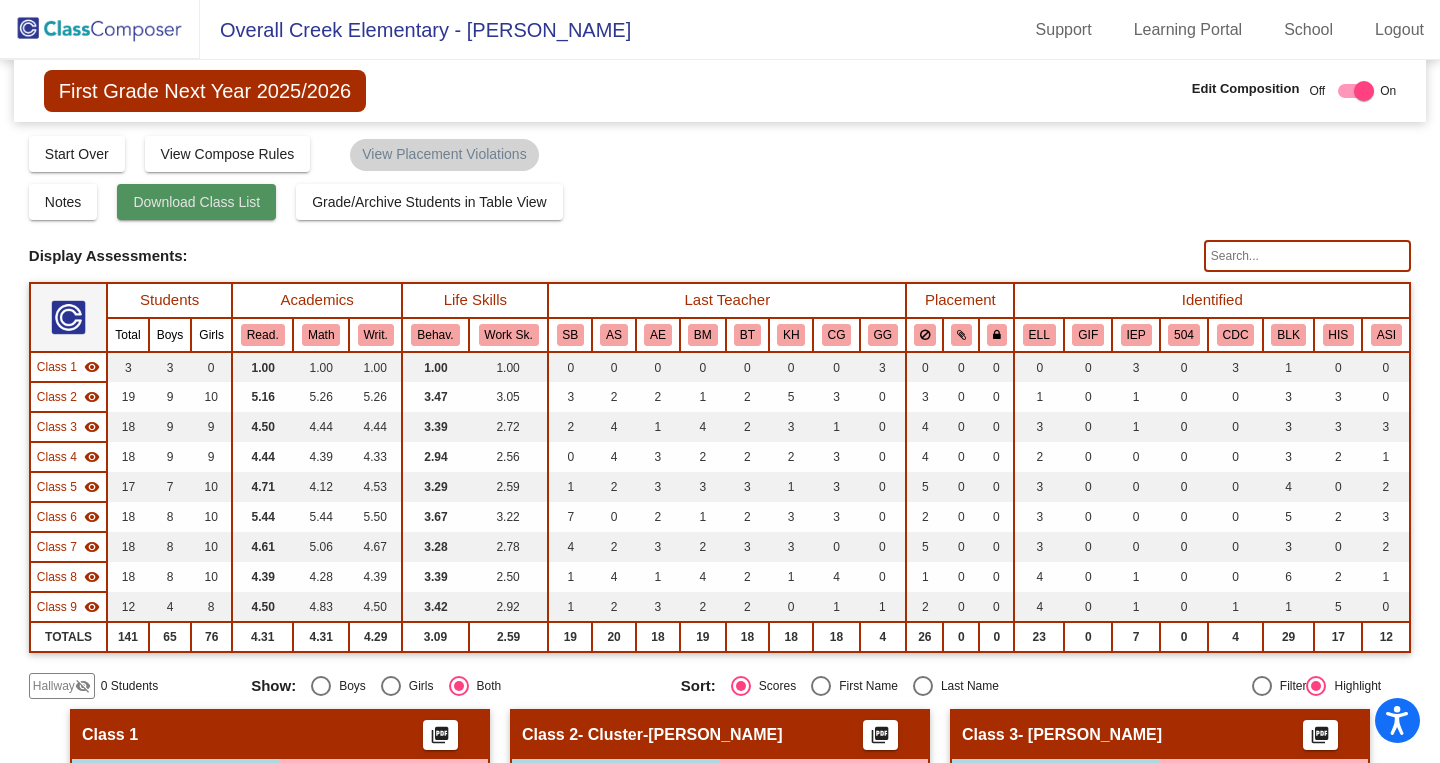 click on "Download Class List" 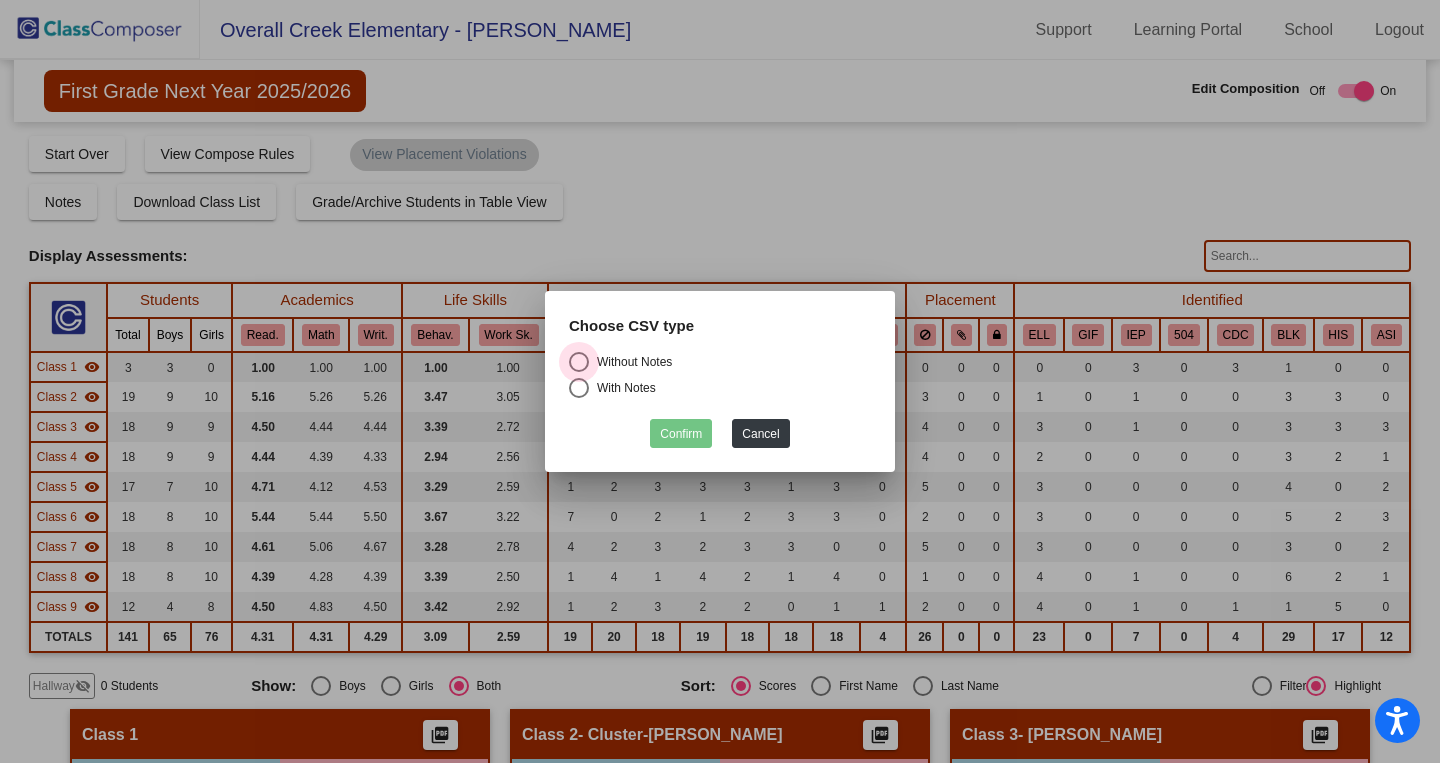 click on "Without Notes" at bounding box center [630, 362] 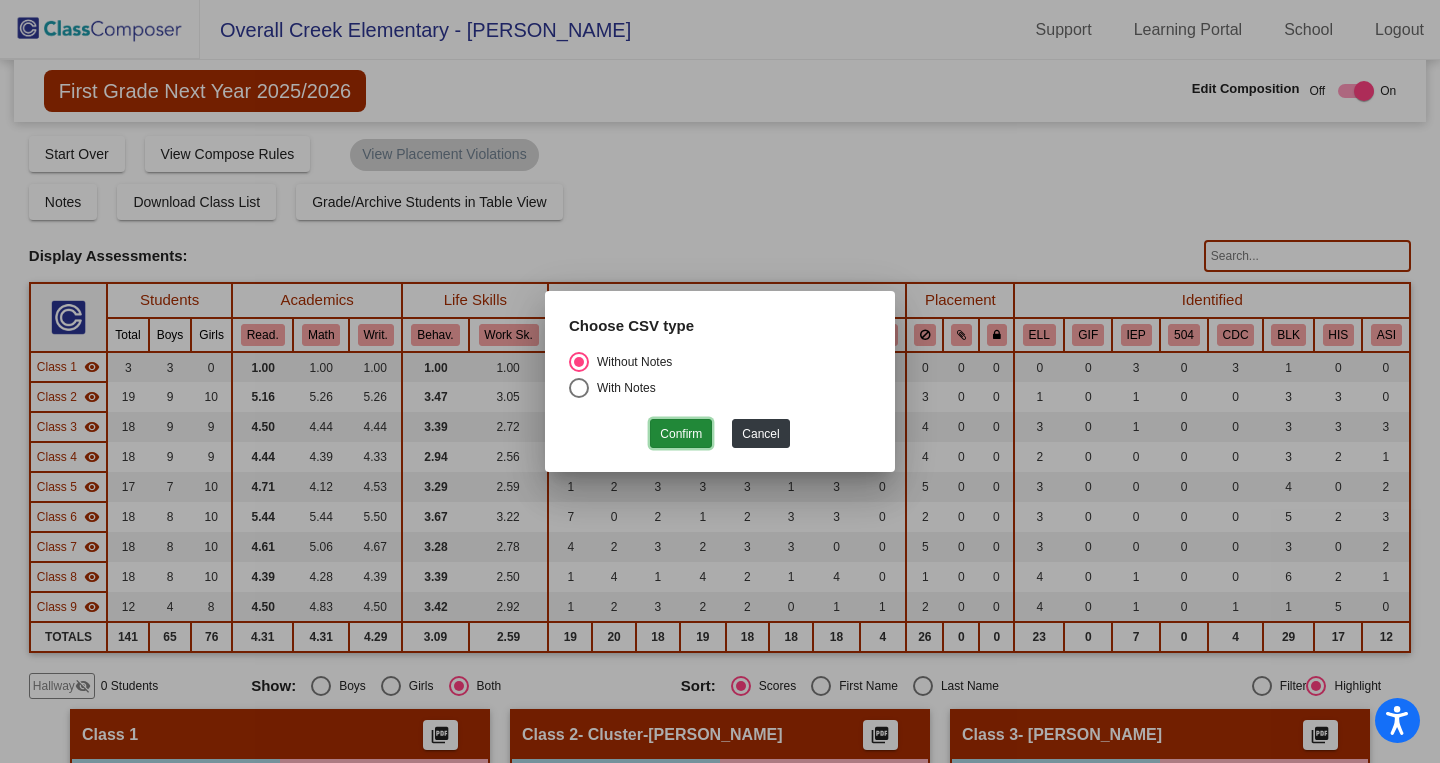 click on "Confirm" at bounding box center [681, 433] 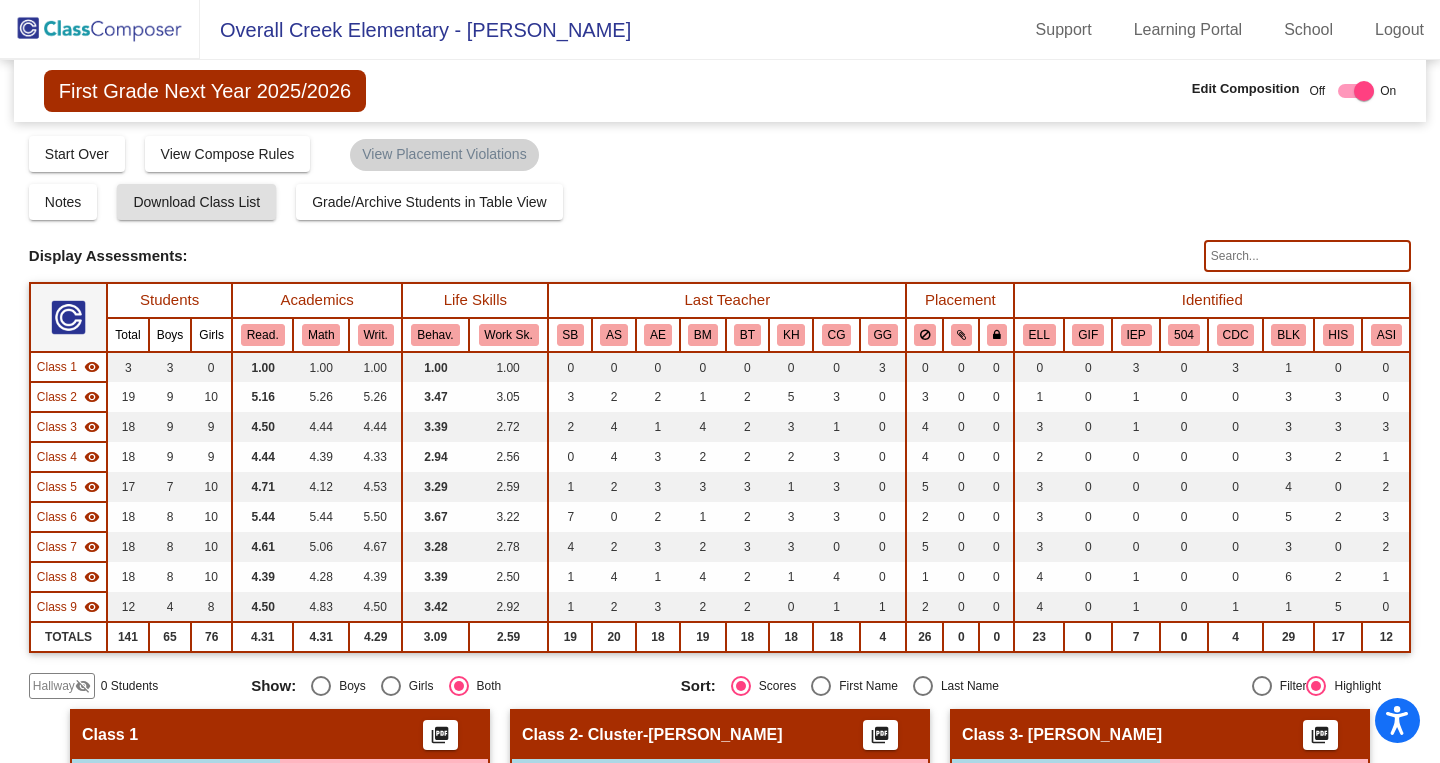 click 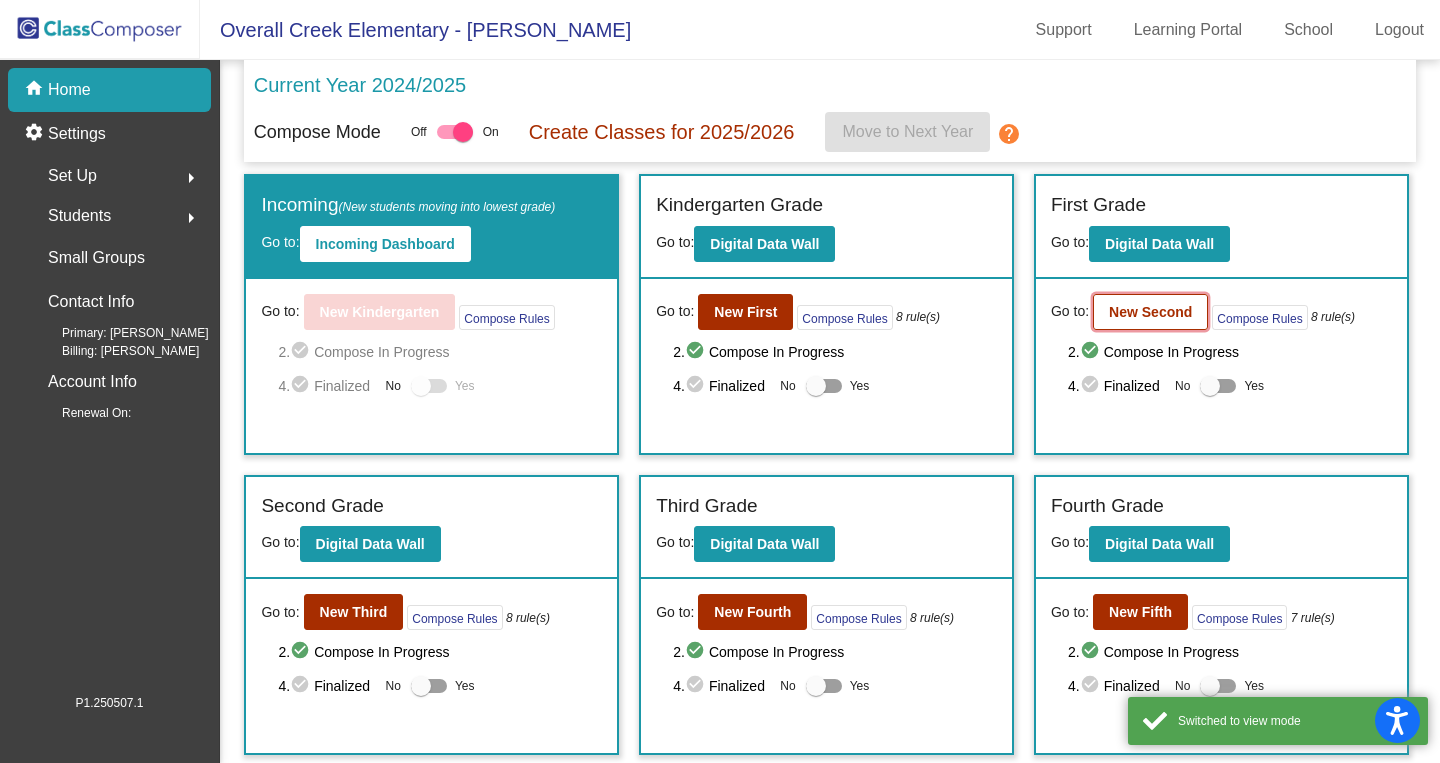 click on "New Second" 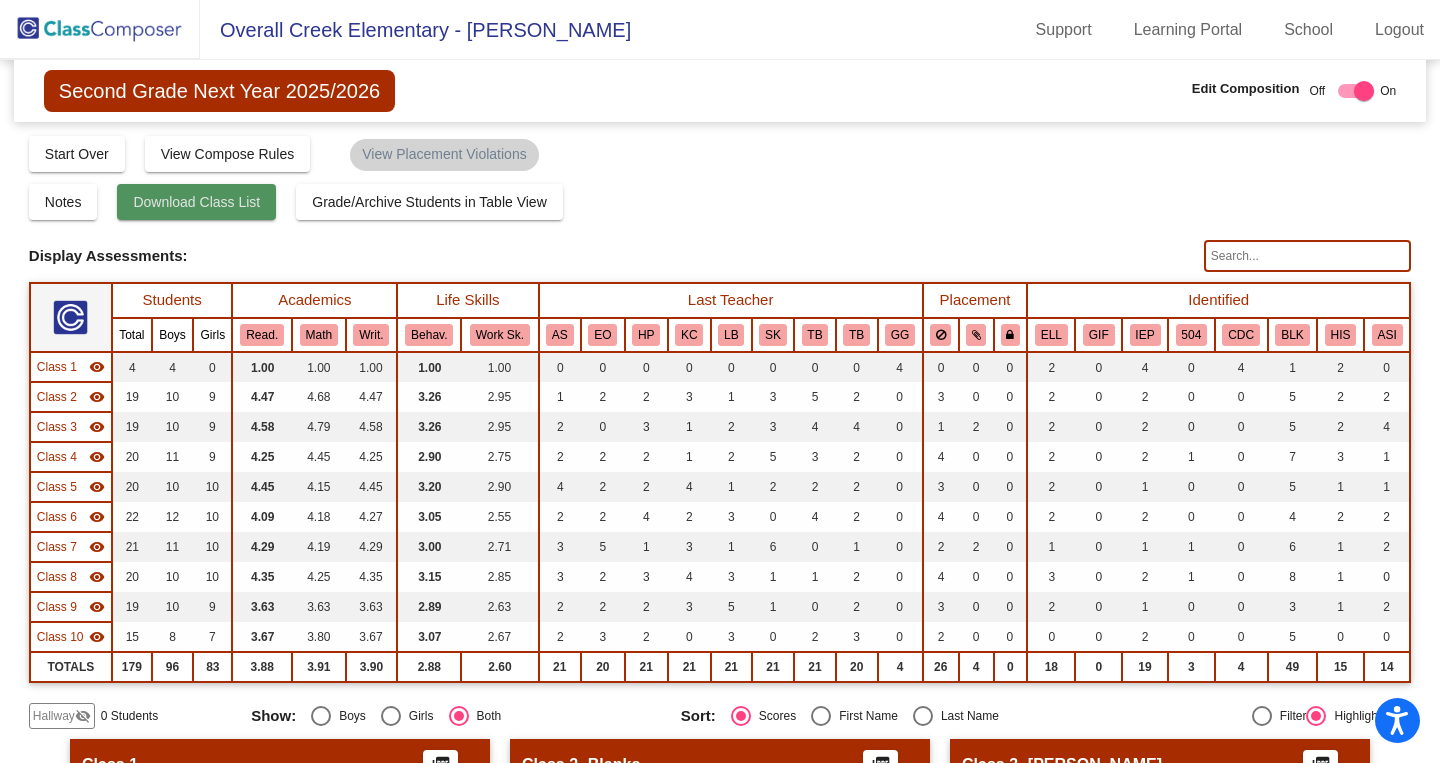 click on "Download Class List" 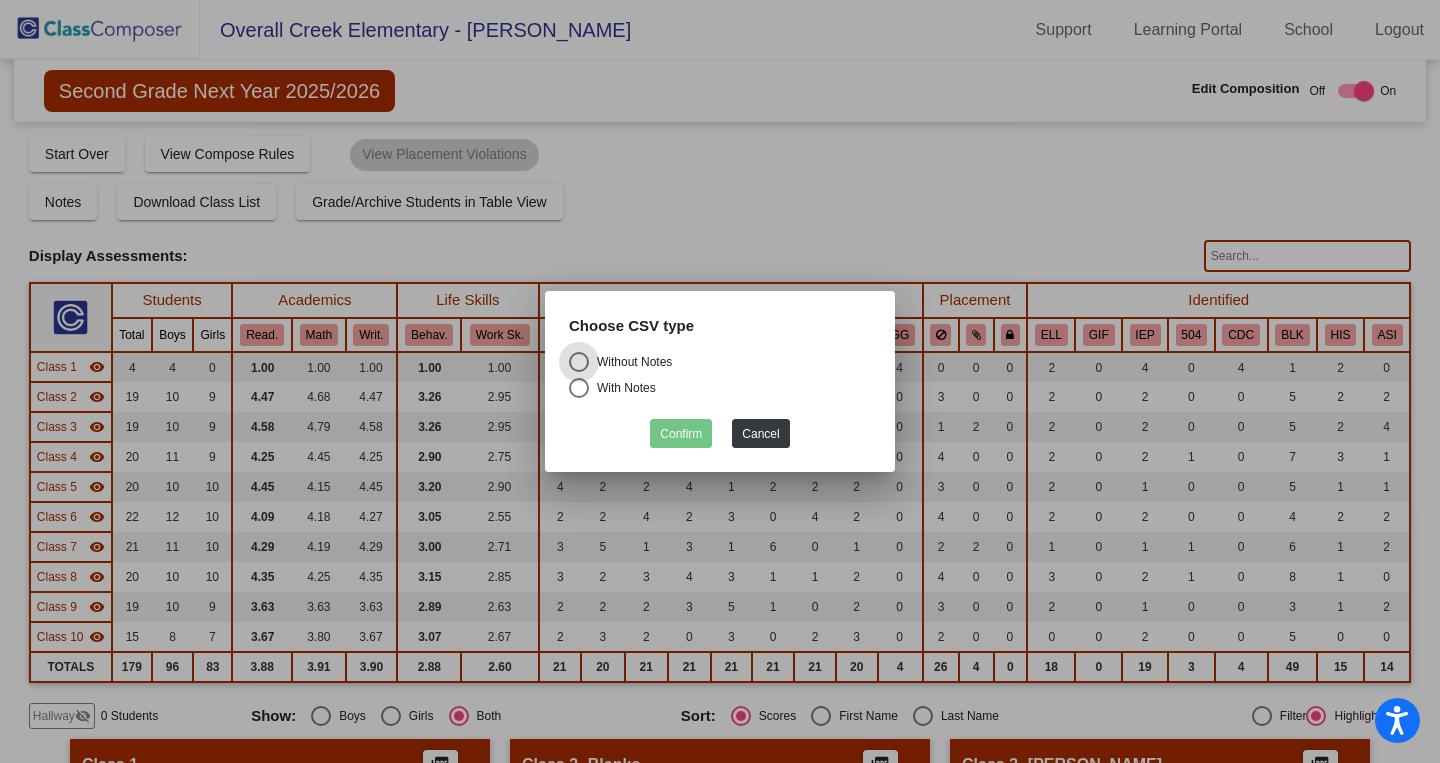 click on "Without Notes" at bounding box center [630, 362] 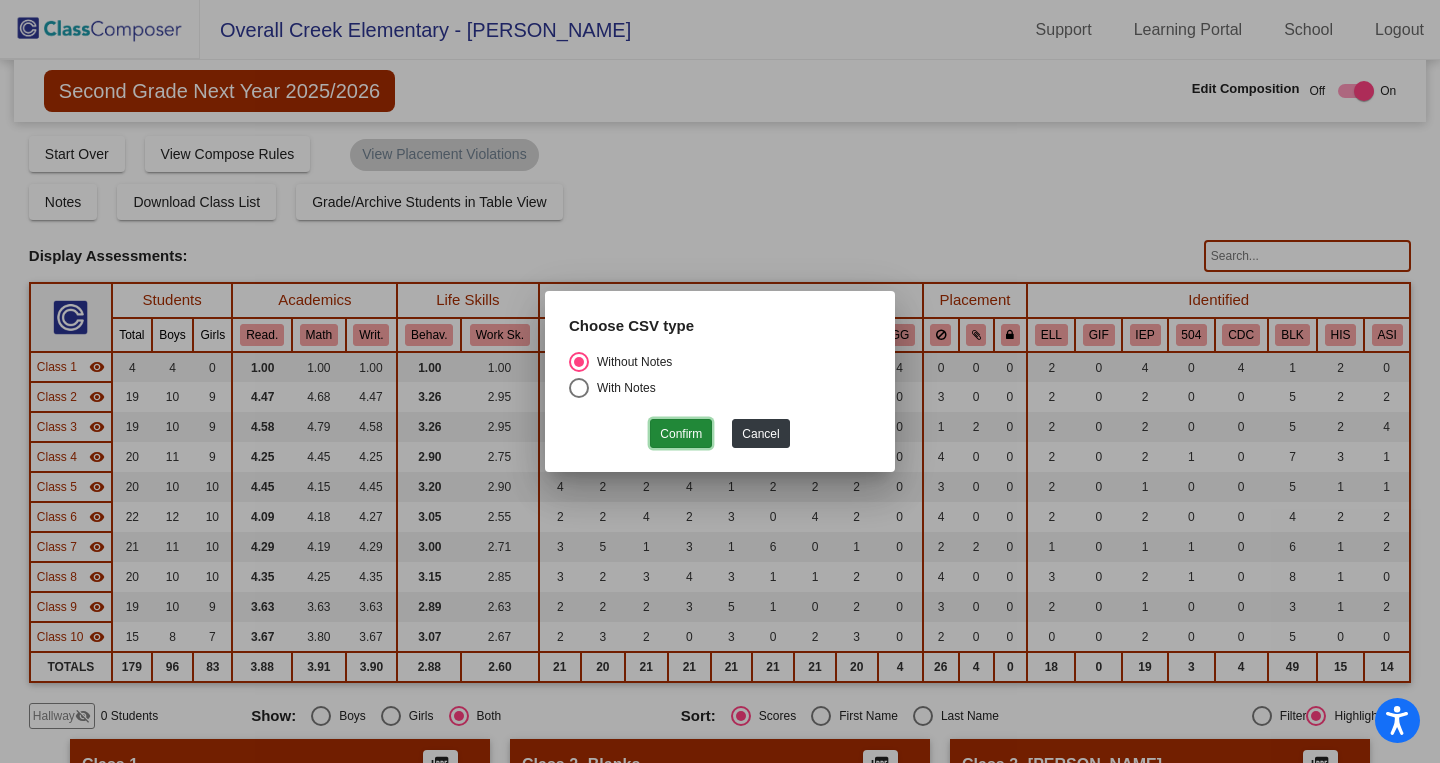 click on "Confirm" at bounding box center (681, 433) 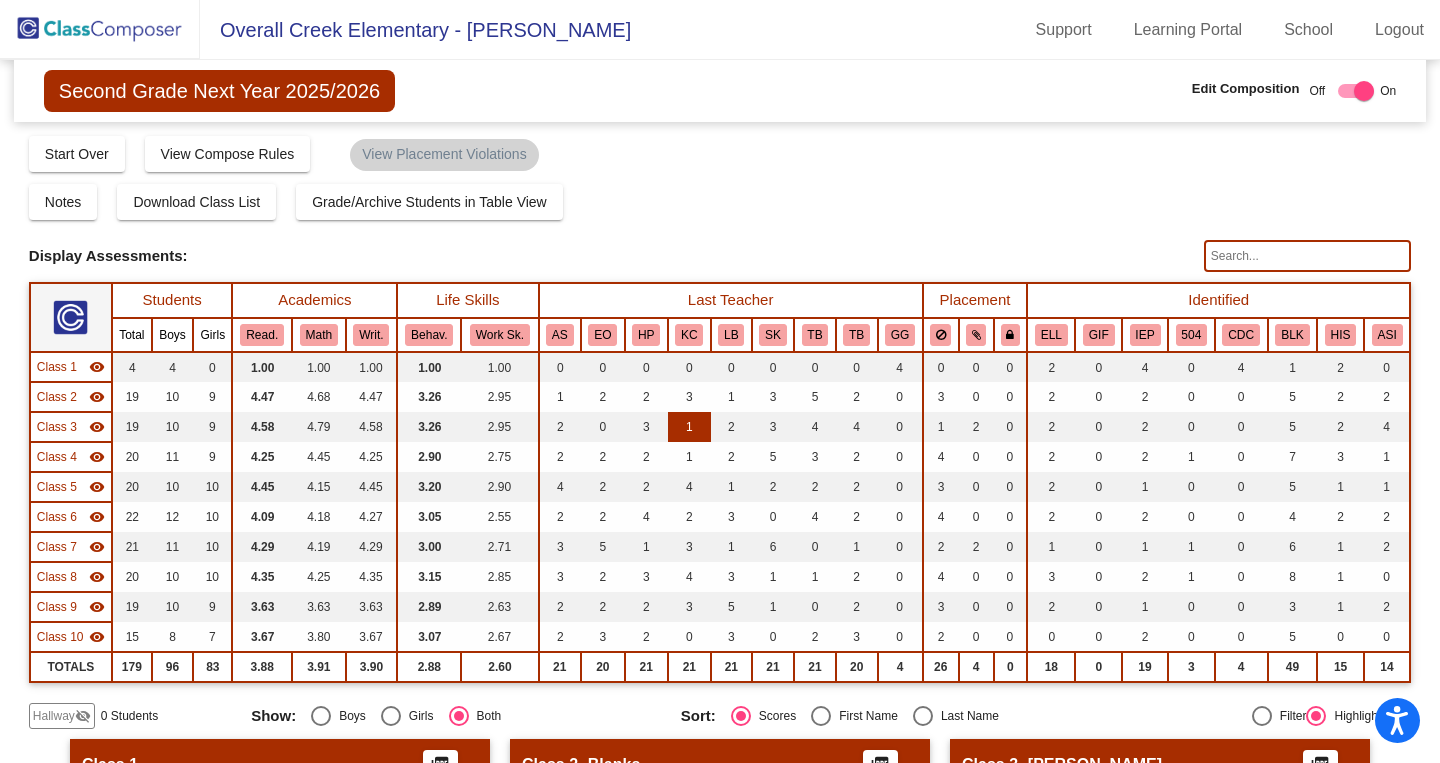 click on "1" 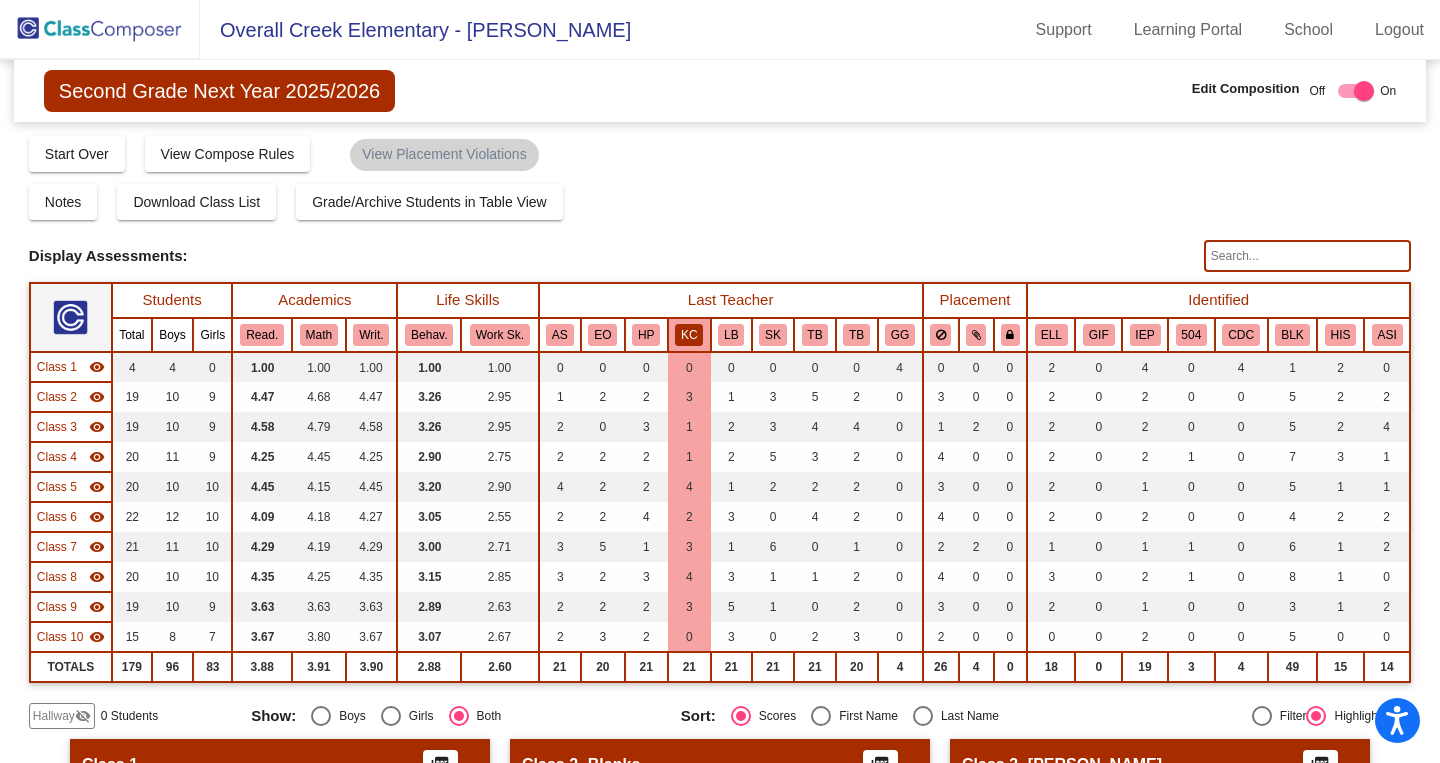 click 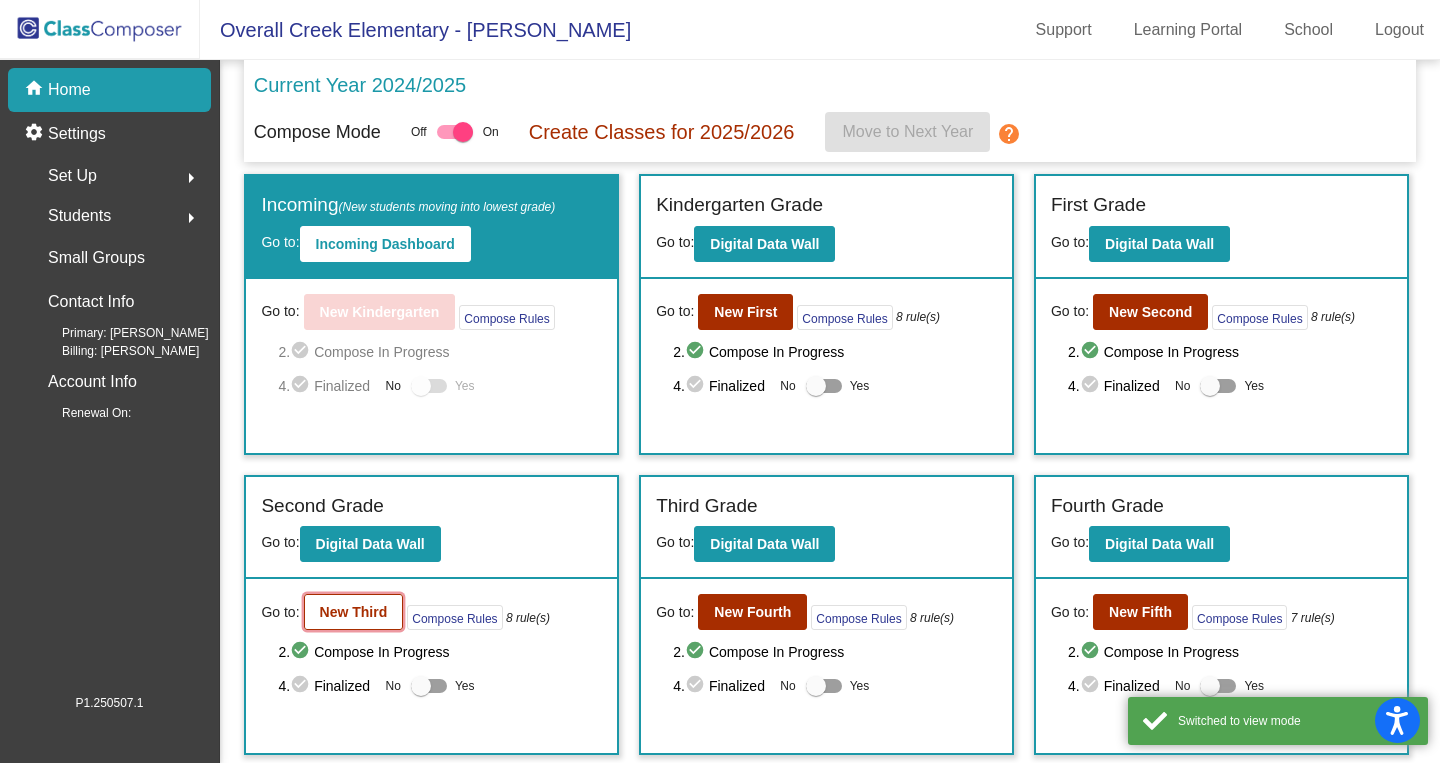 click on "New Third" 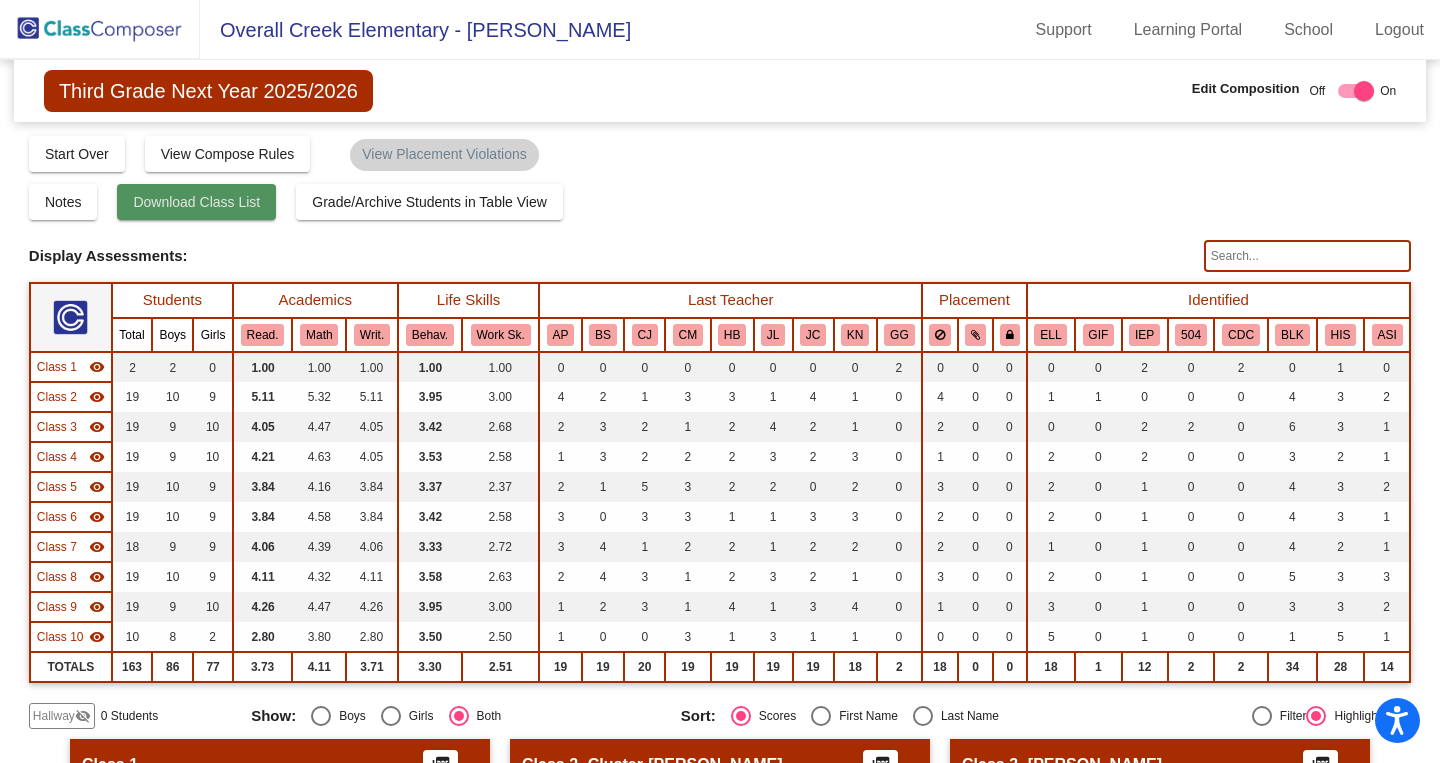 click on "Download Class List" 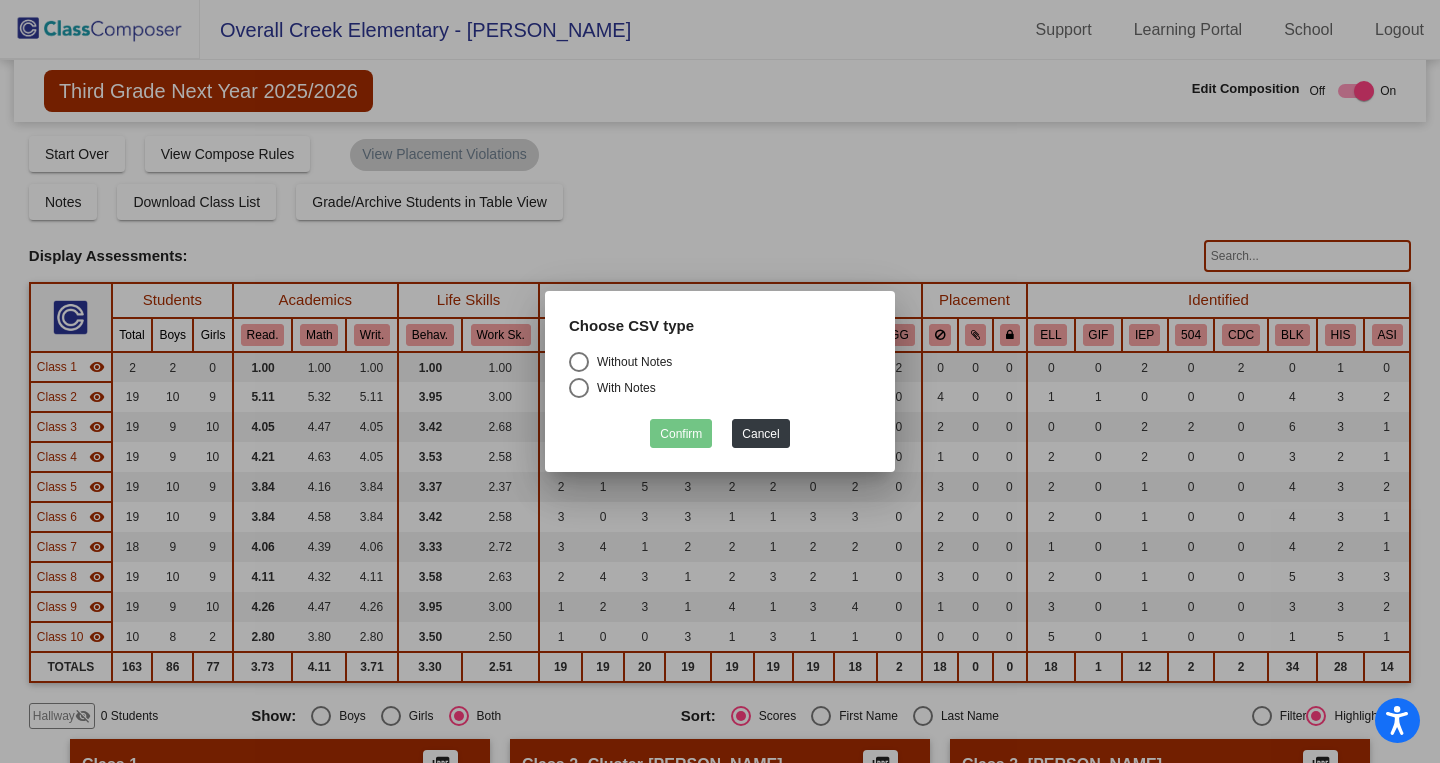 click on "Choose CSV type" at bounding box center (720, 334) 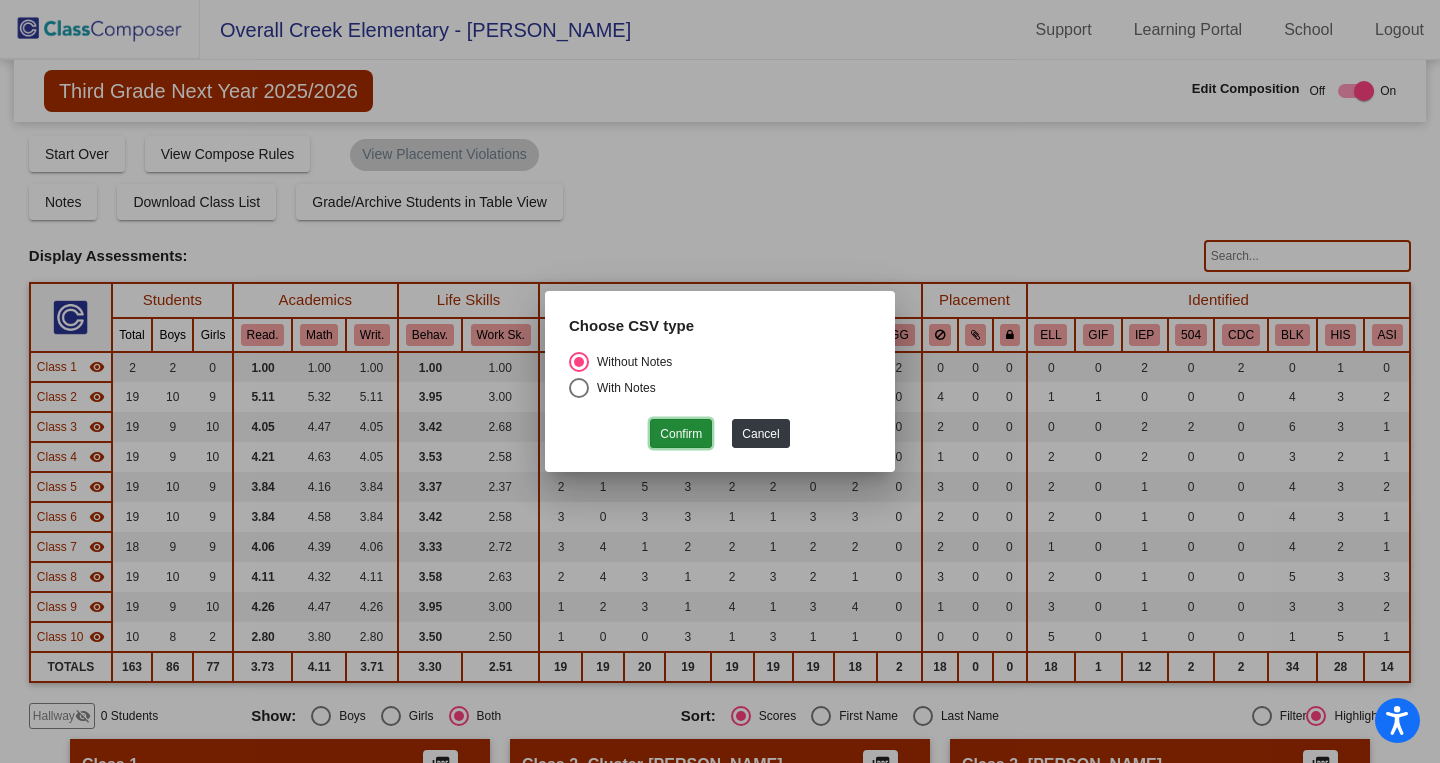 click on "Confirm" at bounding box center (681, 433) 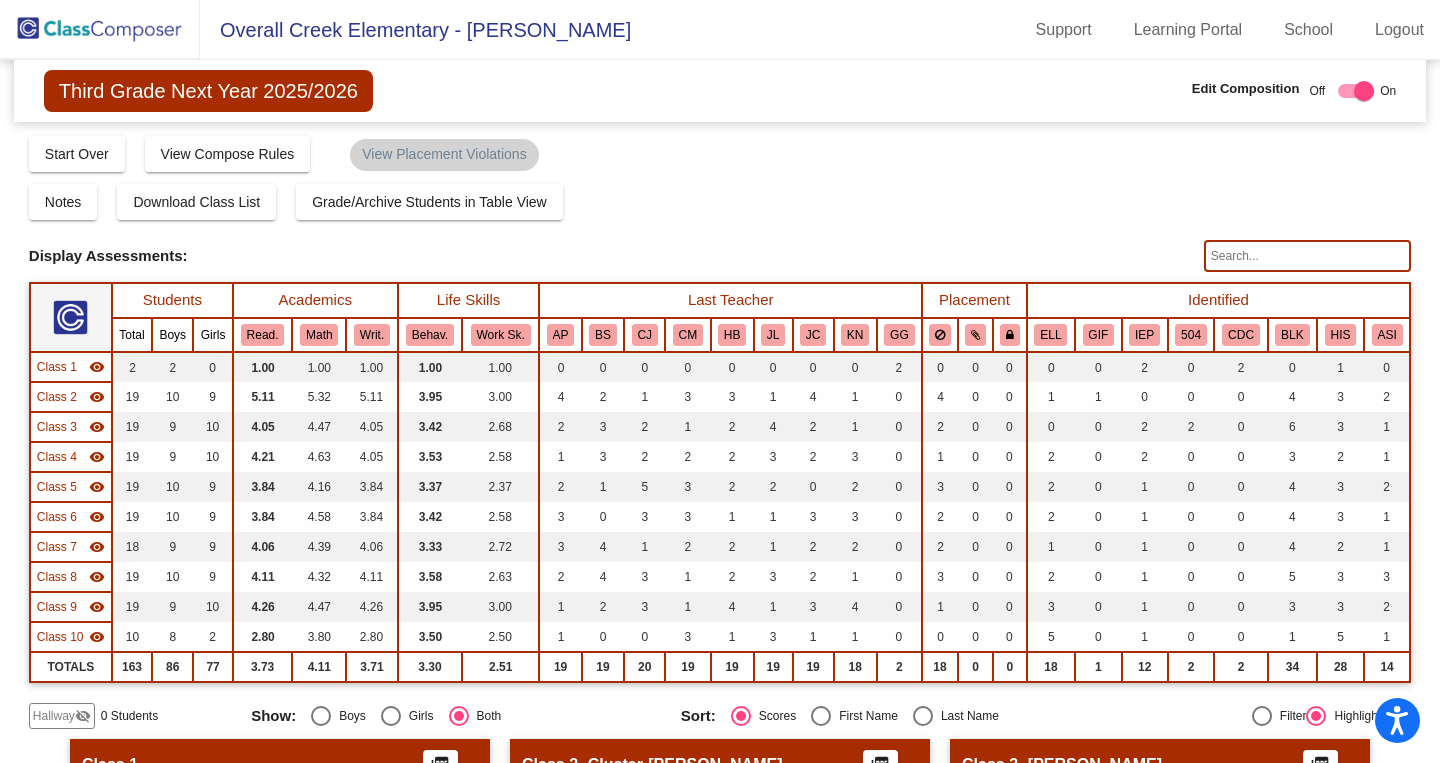 click 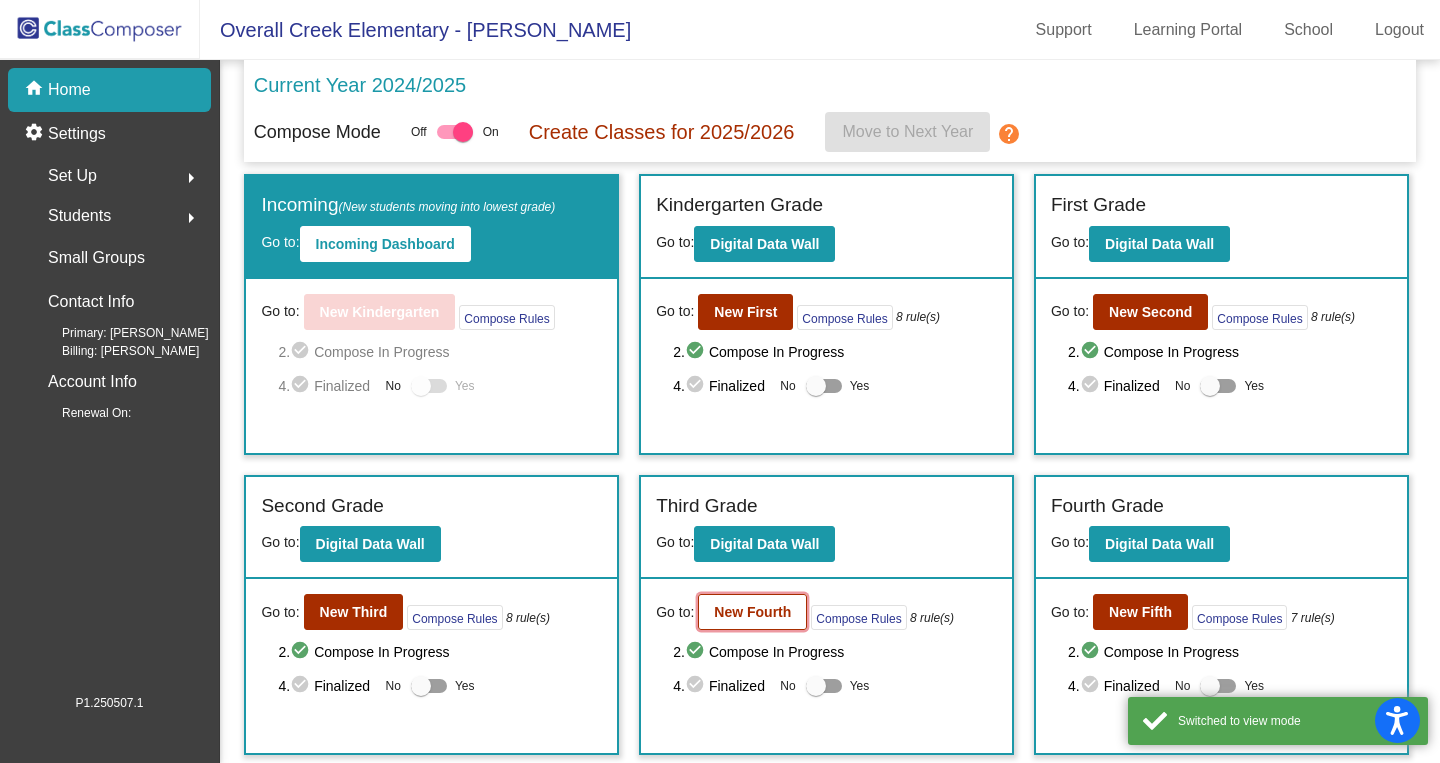 click on "New Fourth" 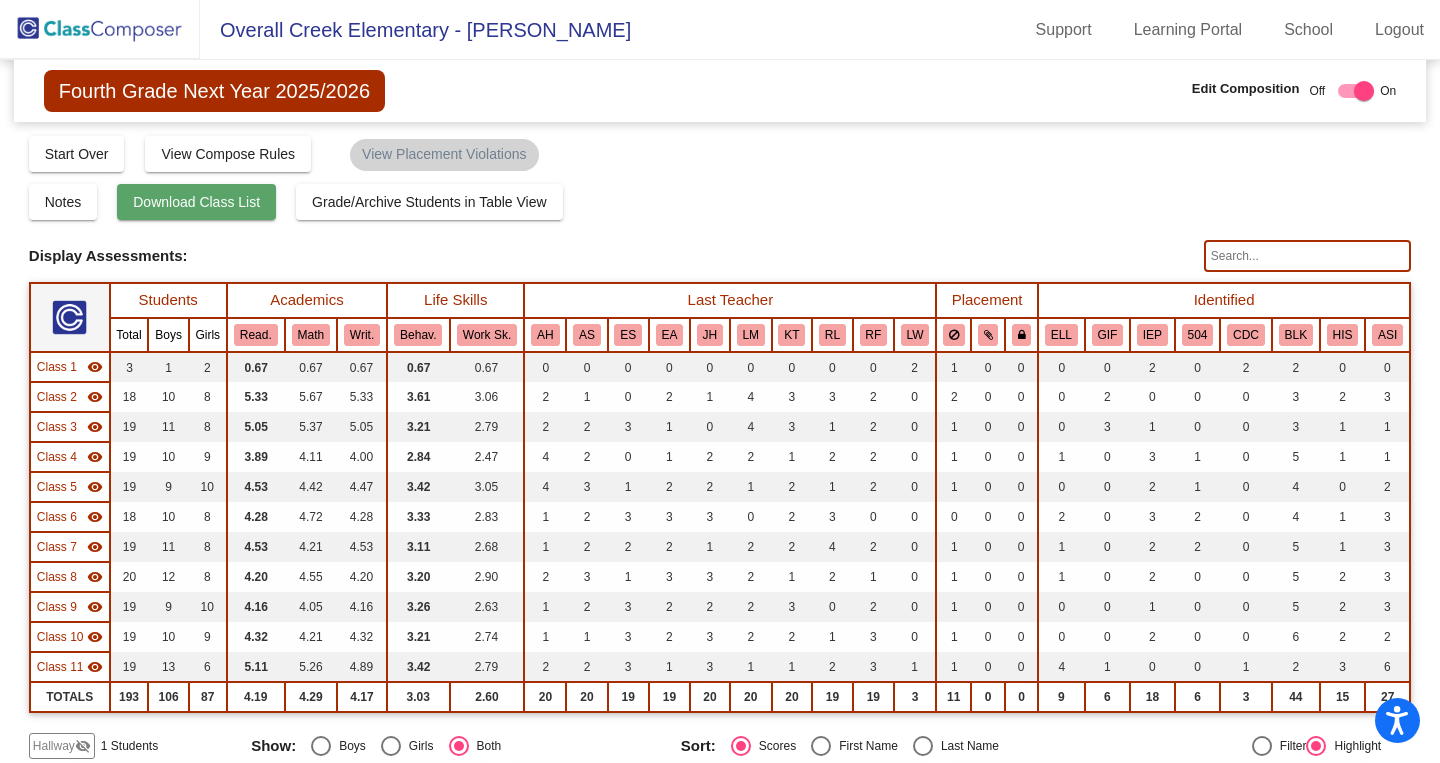 click on "Download Class List" 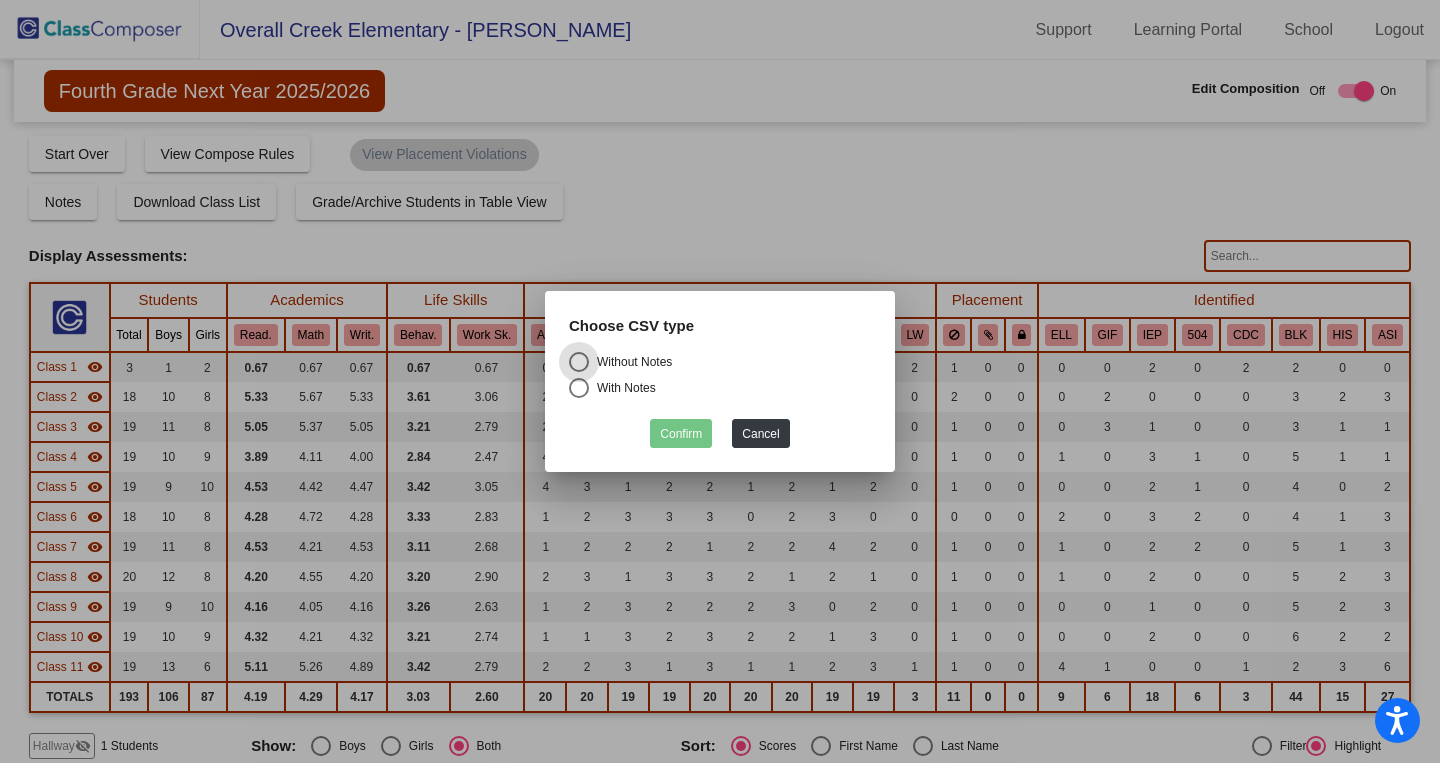 click on "Without Notes" at bounding box center (720, 365) 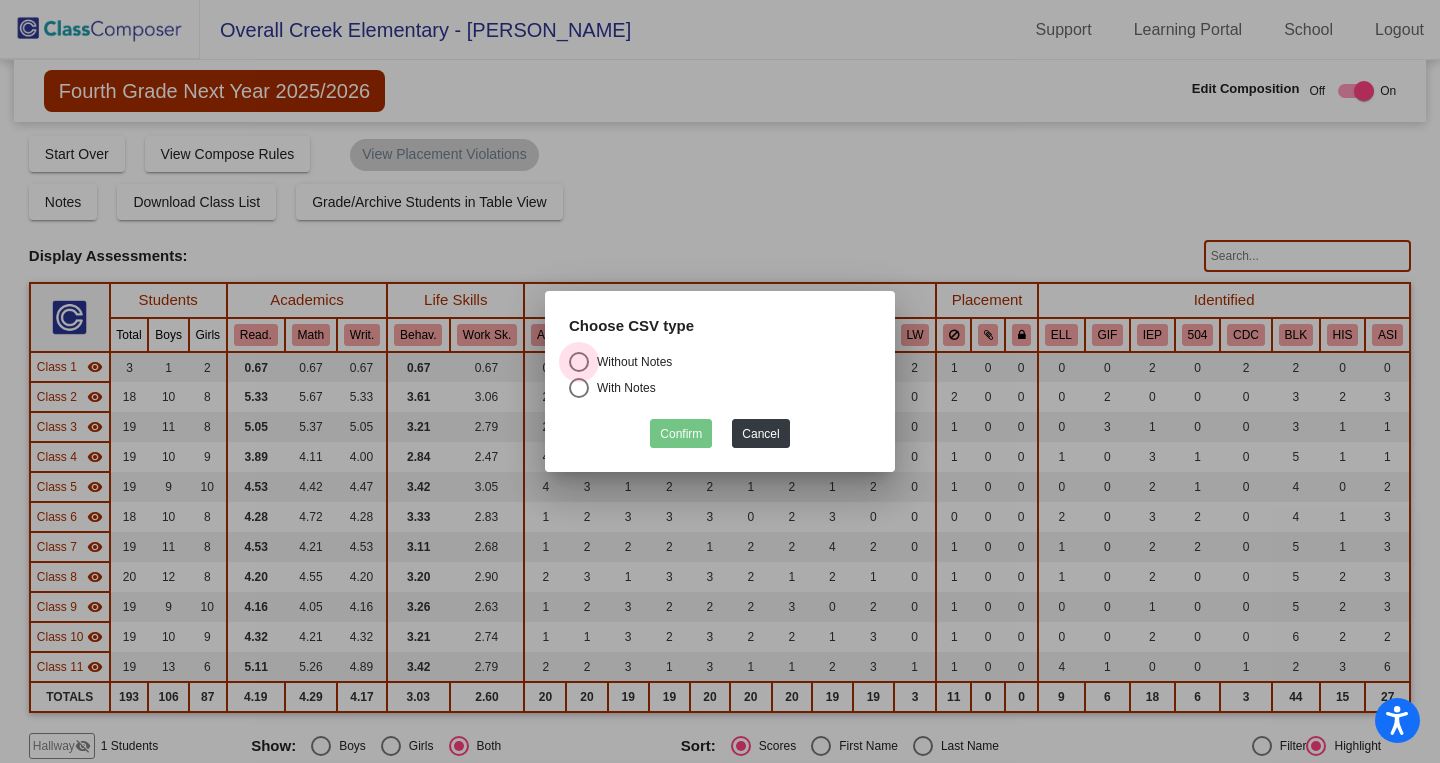 click at bounding box center (579, 362) 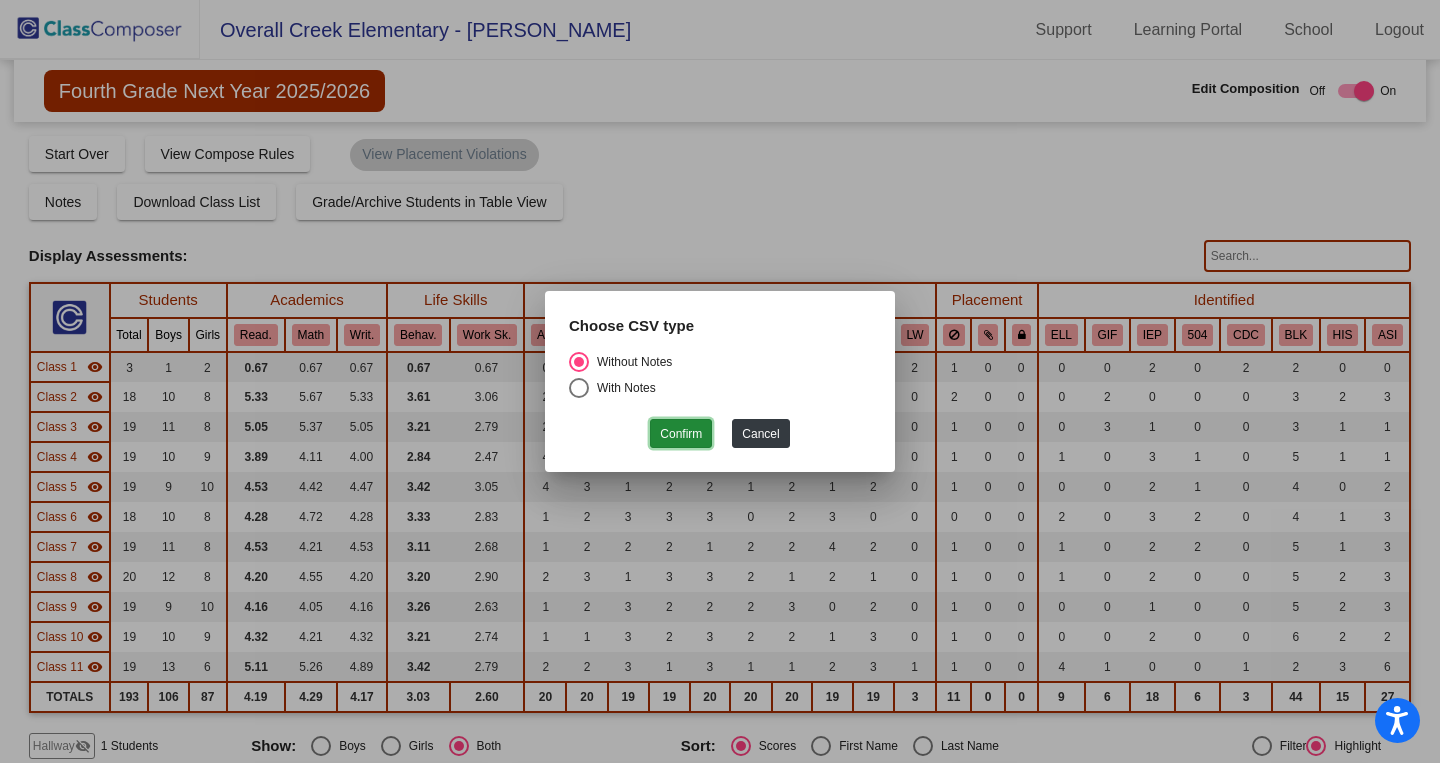 click on "Confirm" at bounding box center [681, 433] 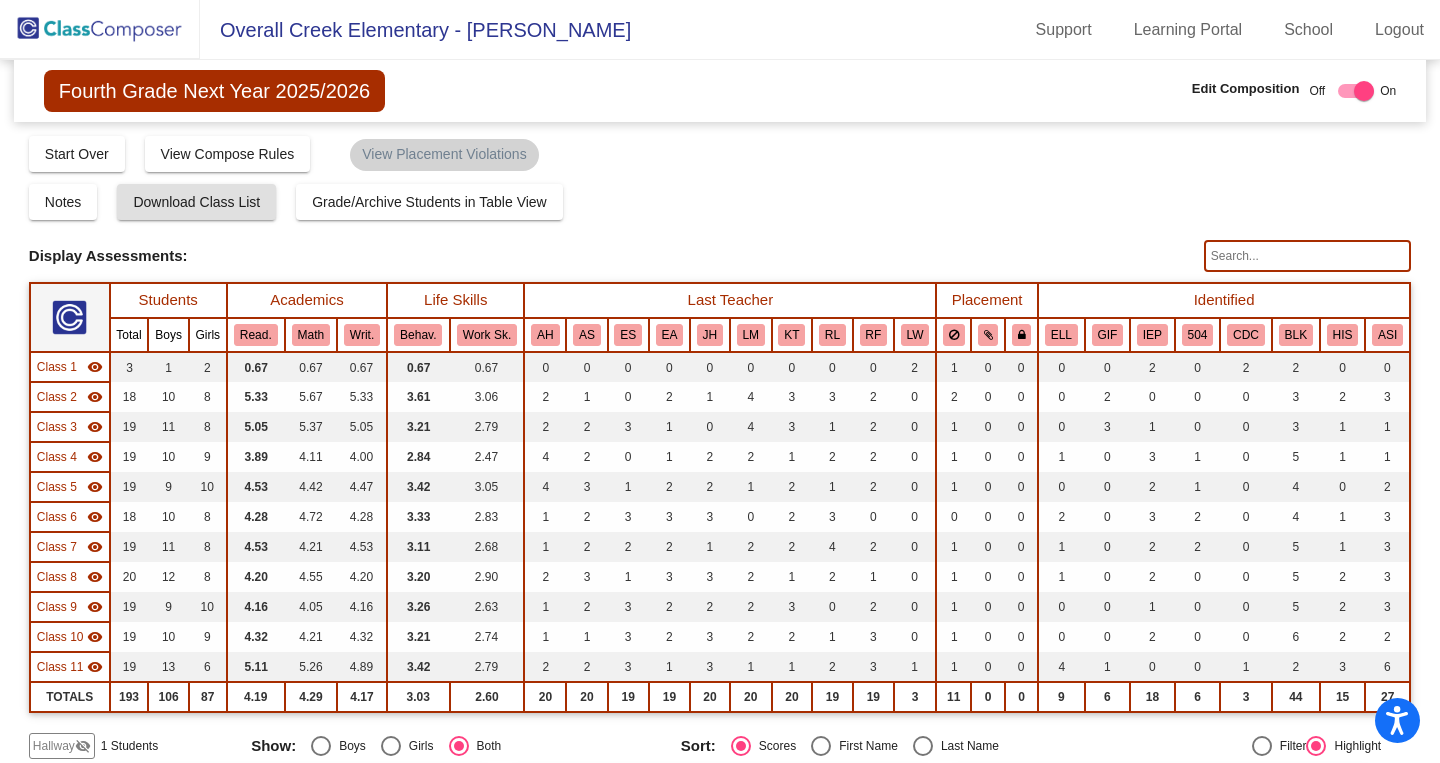 click 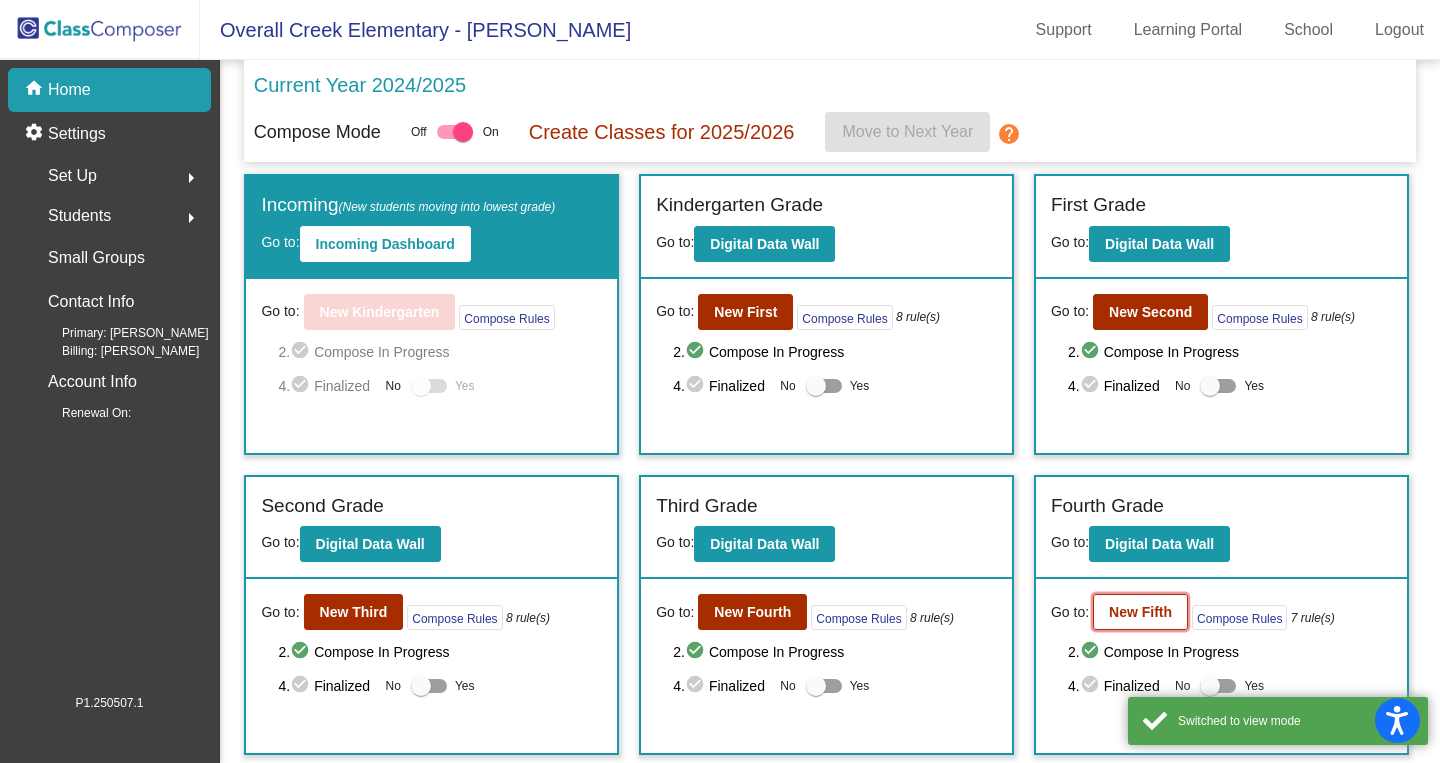 click on "New Fifth" 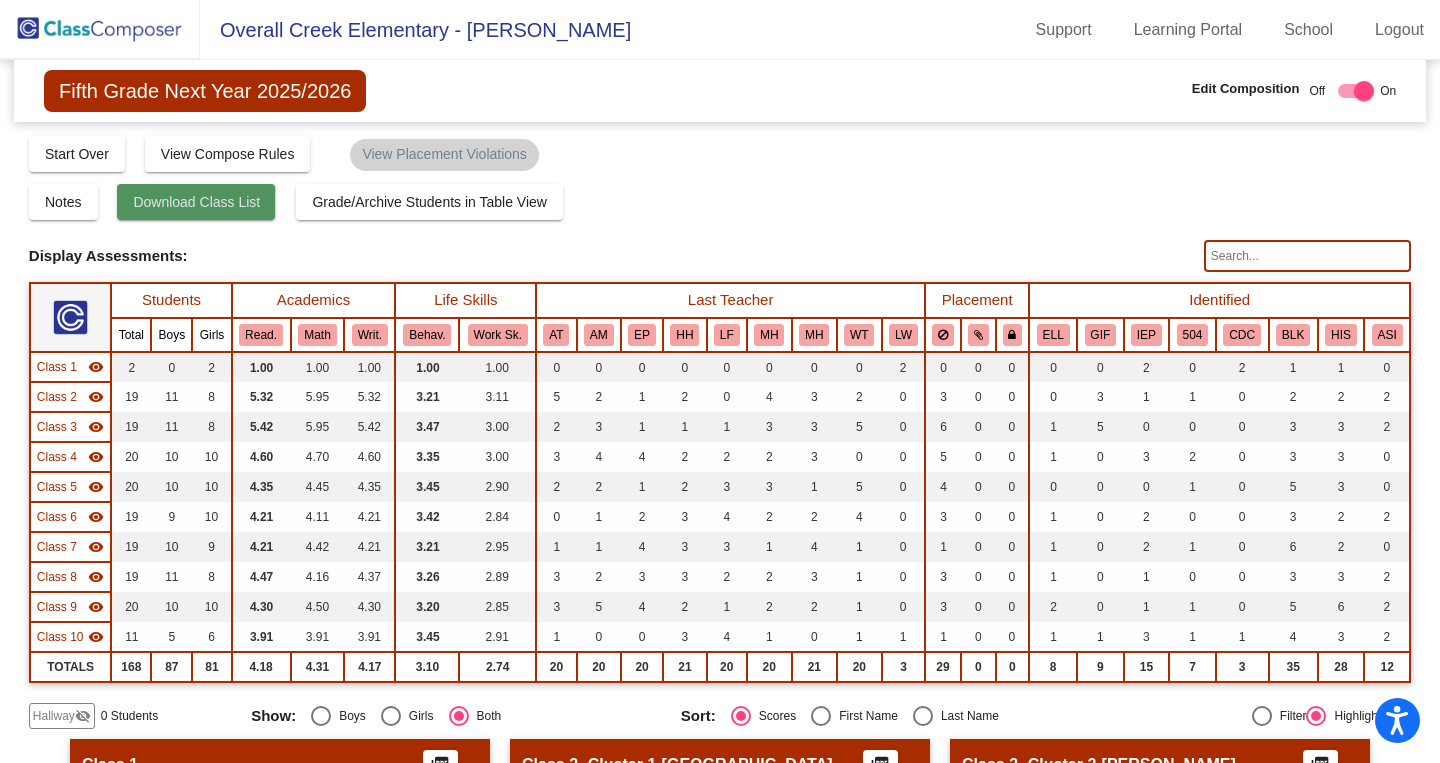 click on "Download Class List" 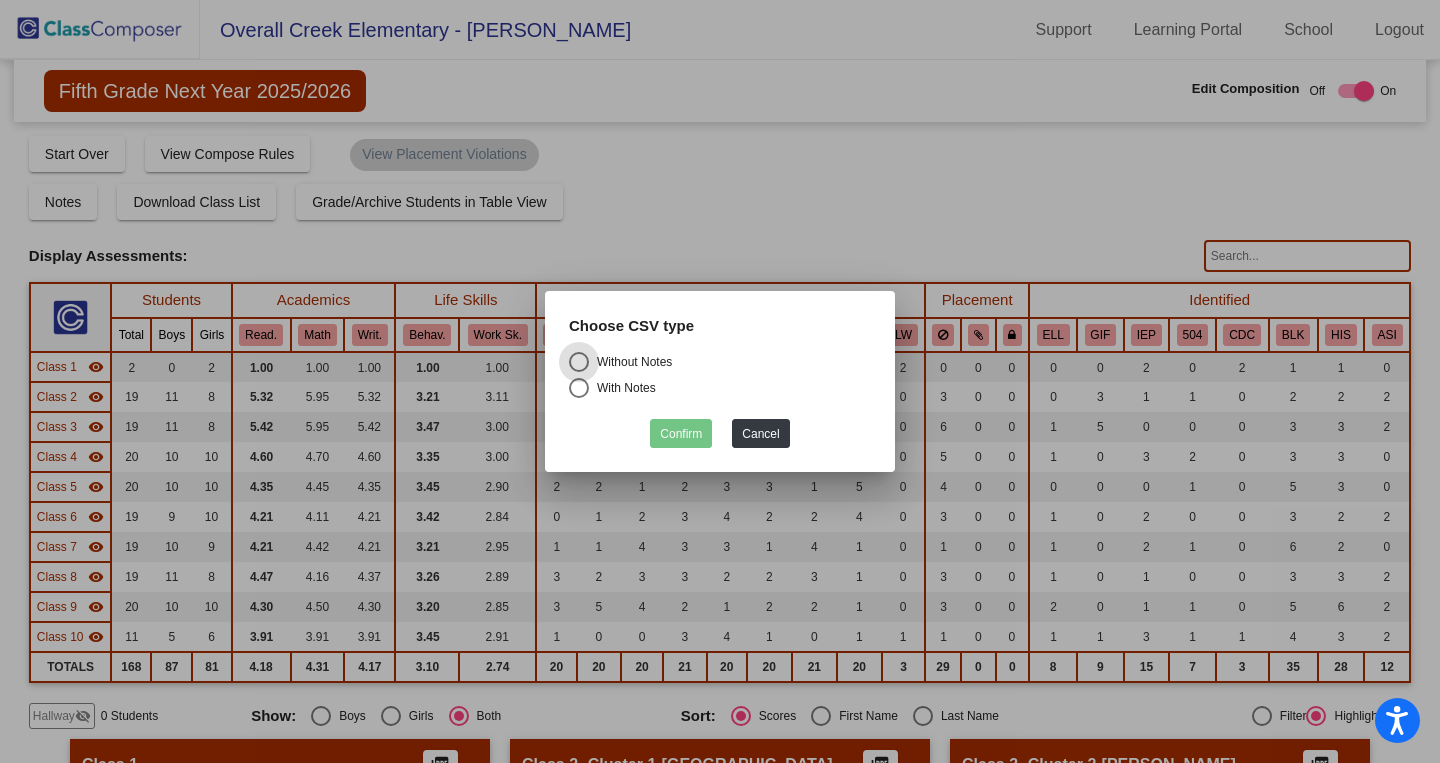 click on "Without Notes" at bounding box center (630, 362) 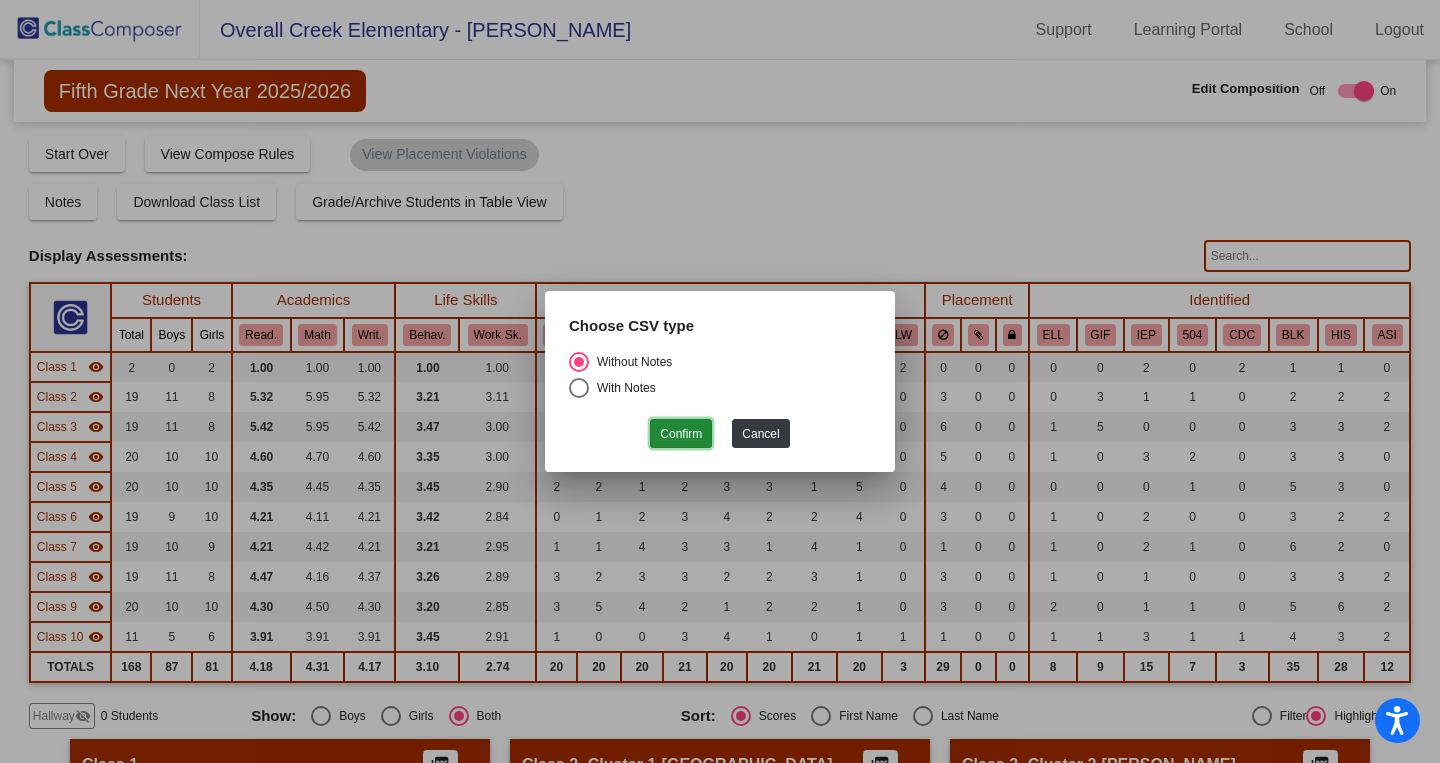 click on "Confirm" at bounding box center [681, 433] 